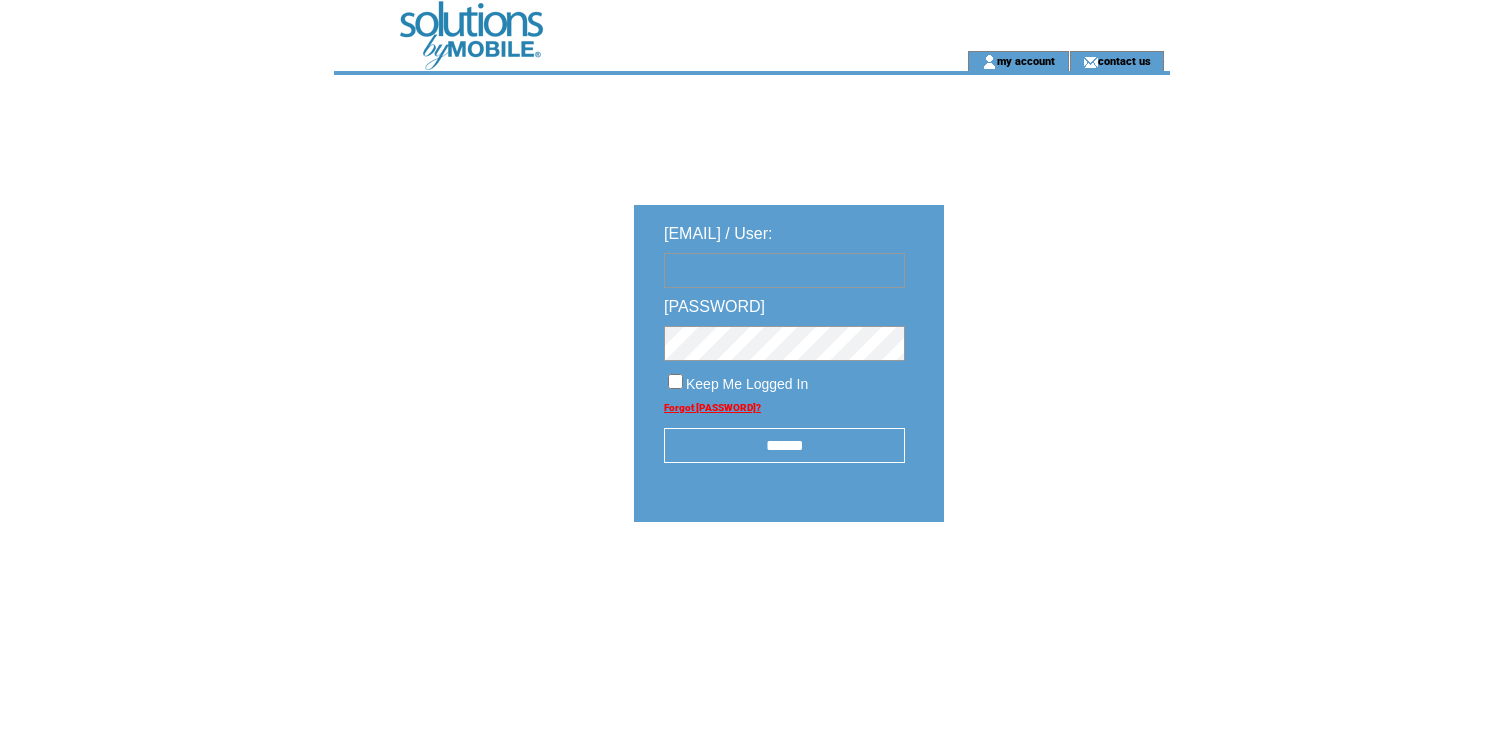 scroll, scrollTop: 0, scrollLeft: 0, axis: both 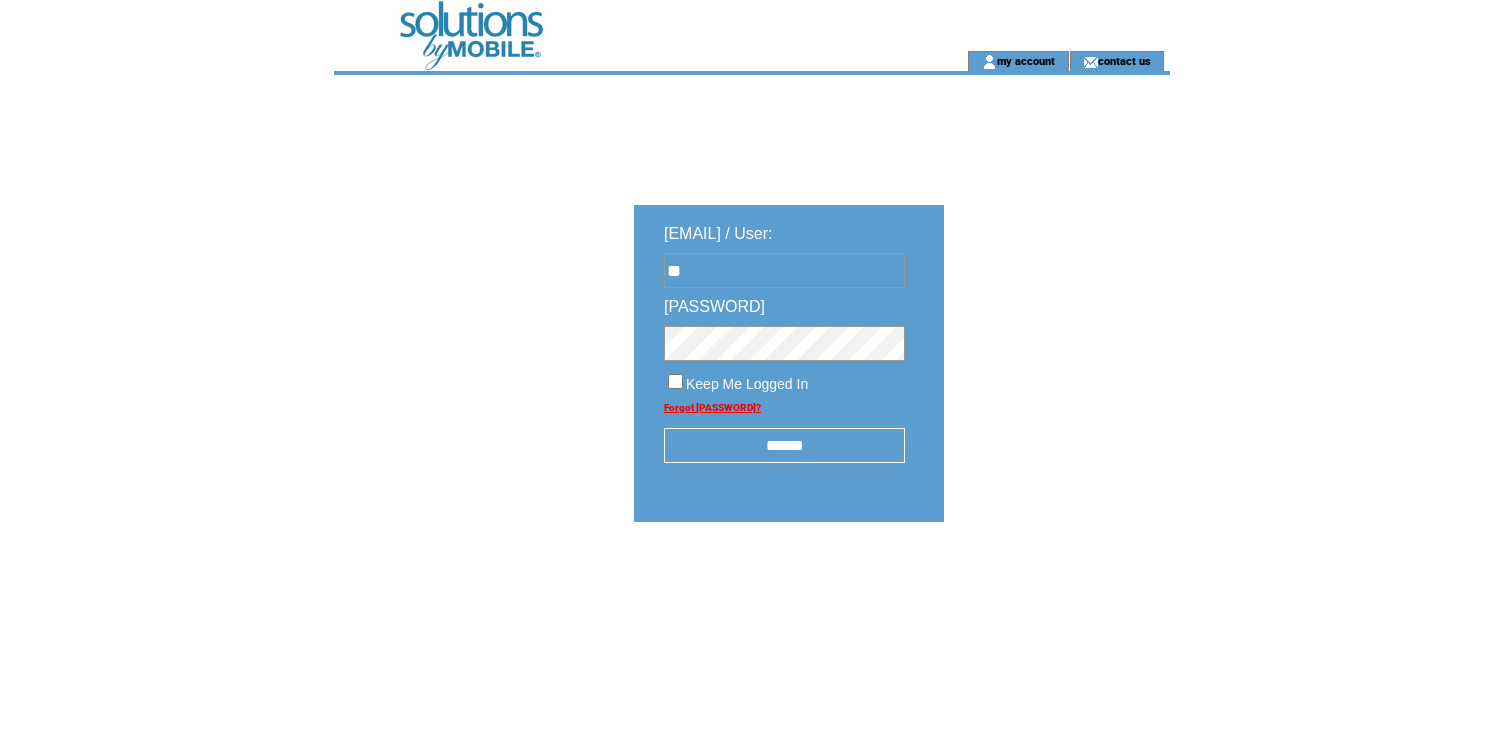 type on "**********" 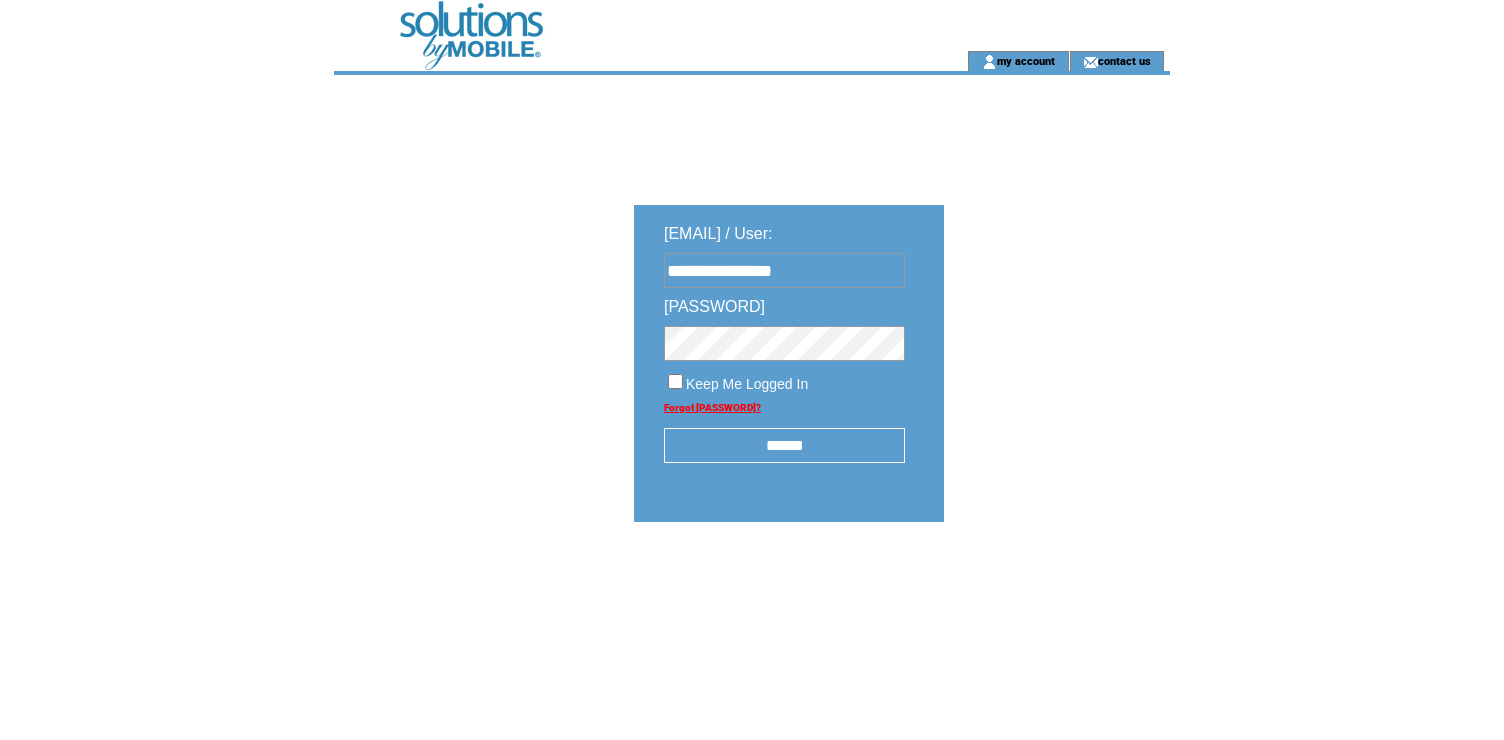 click on "******" at bounding box center [784, 445] 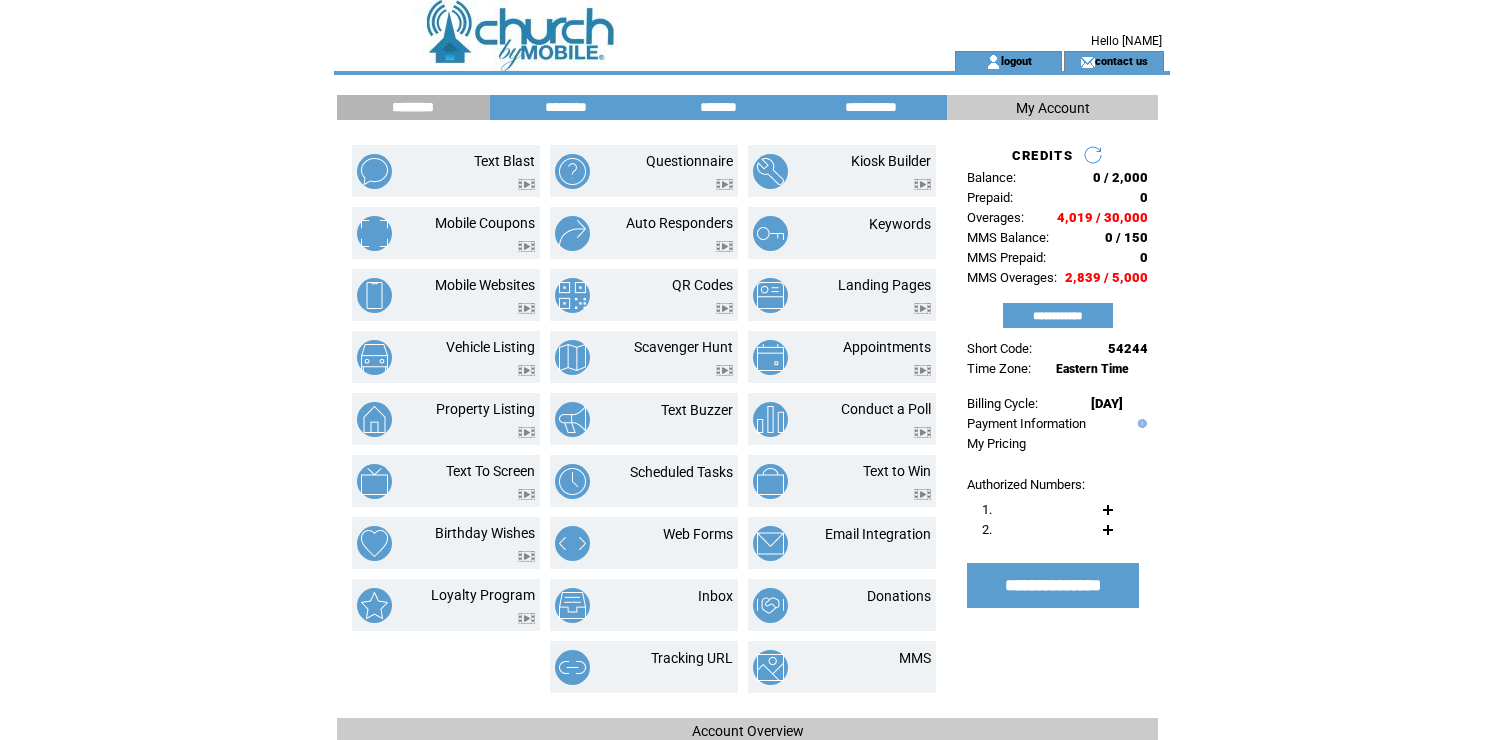 scroll, scrollTop: 0, scrollLeft: 0, axis: both 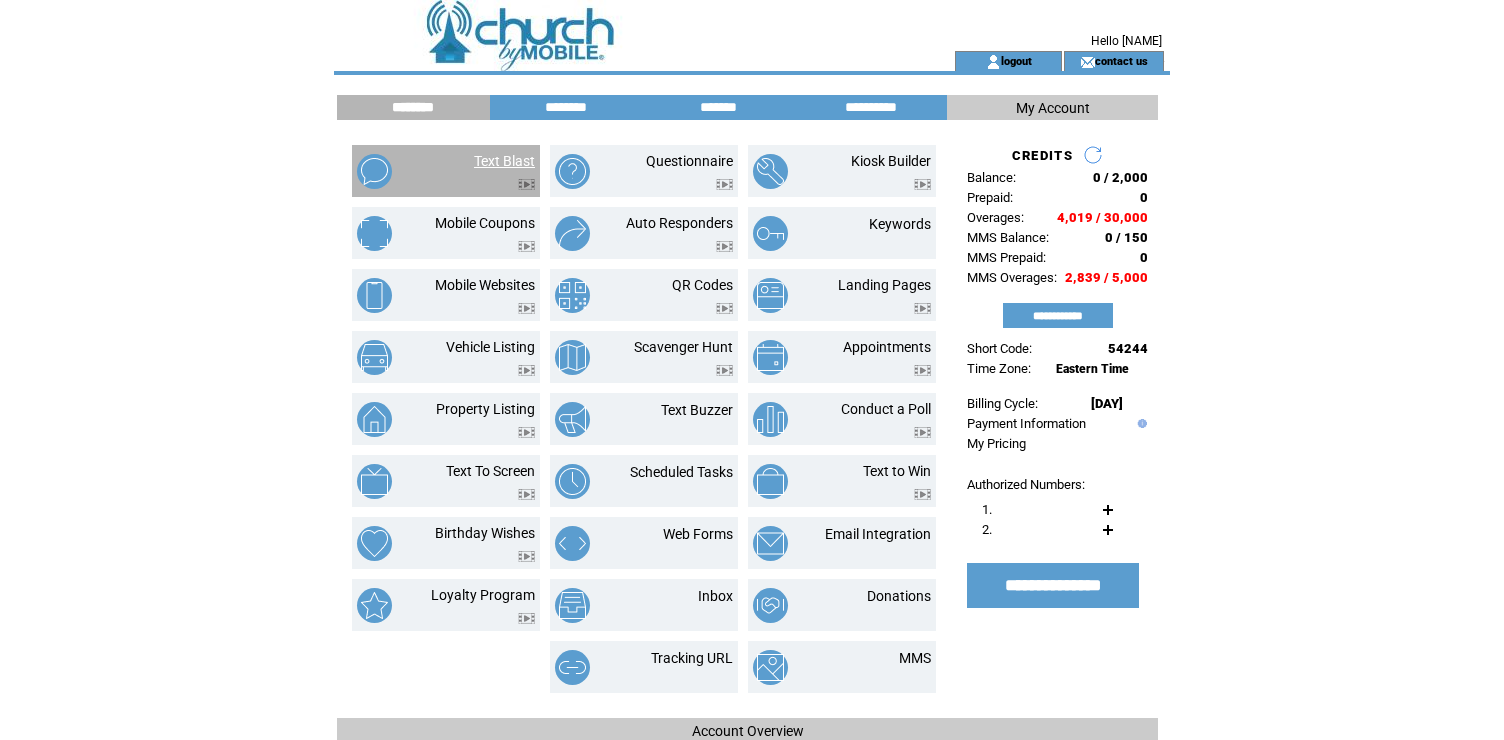 click on "Text Blast" at bounding box center [504, 161] 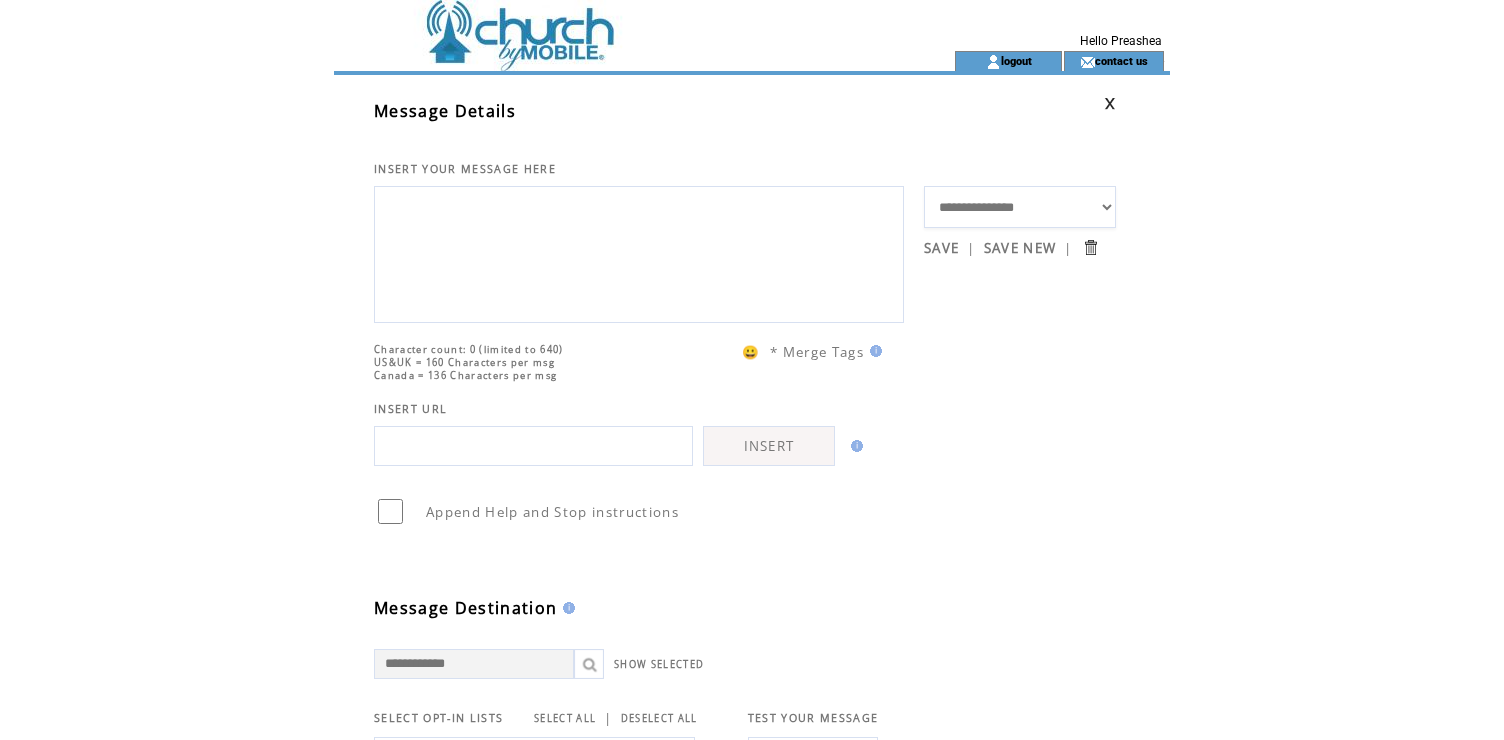 scroll, scrollTop: 0, scrollLeft: 0, axis: both 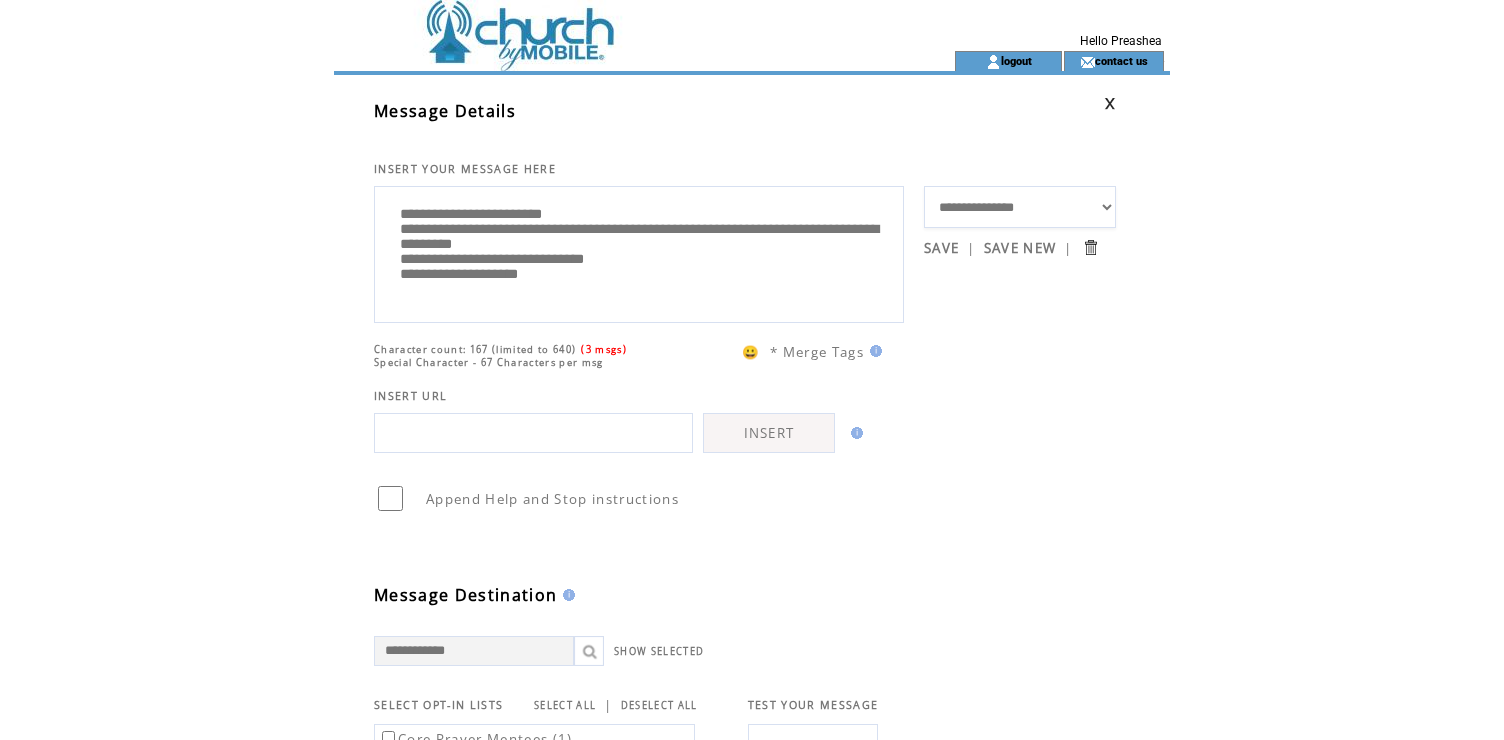 click on "**********" at bounding box center (639, 252) 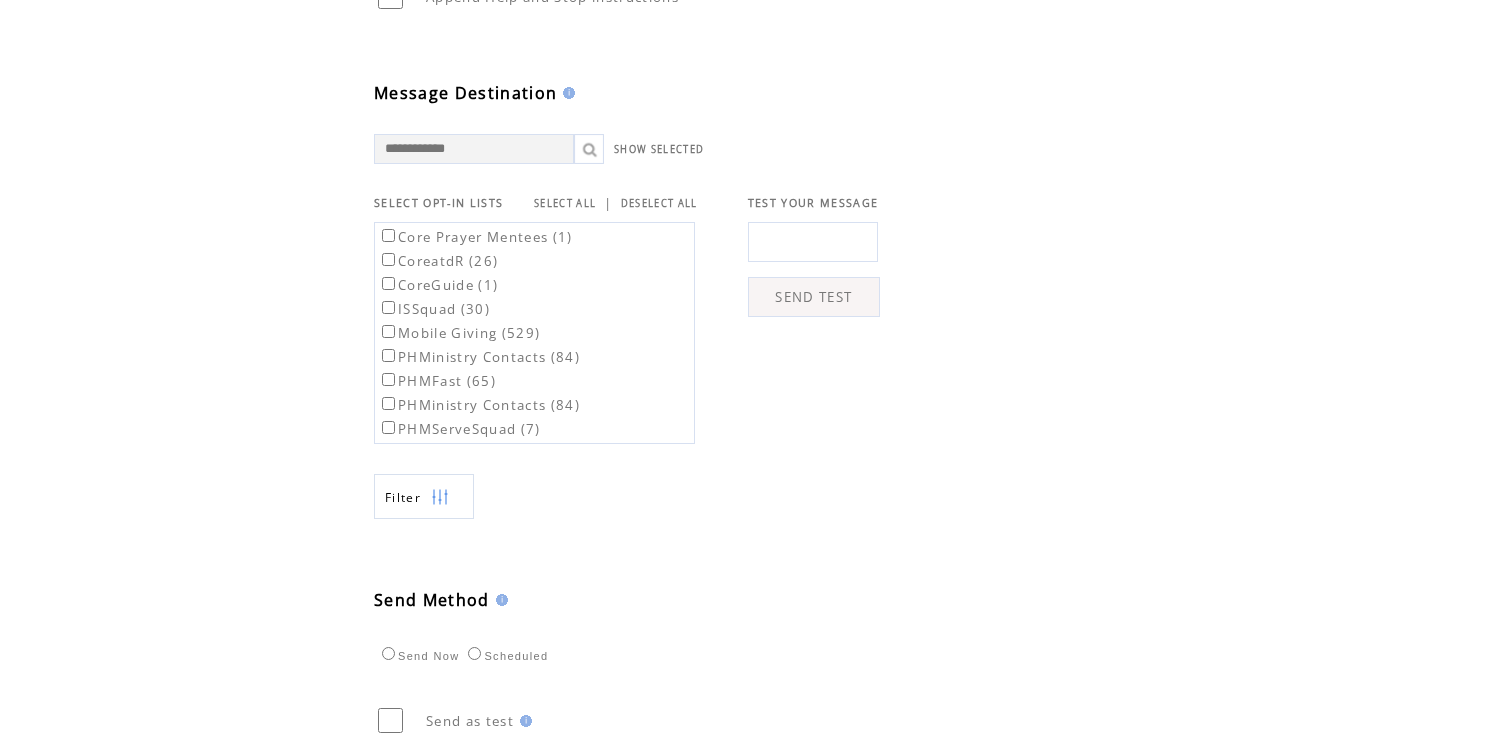 scroll, scrollTop: 521, scrollLeft: 0, axis: vertical 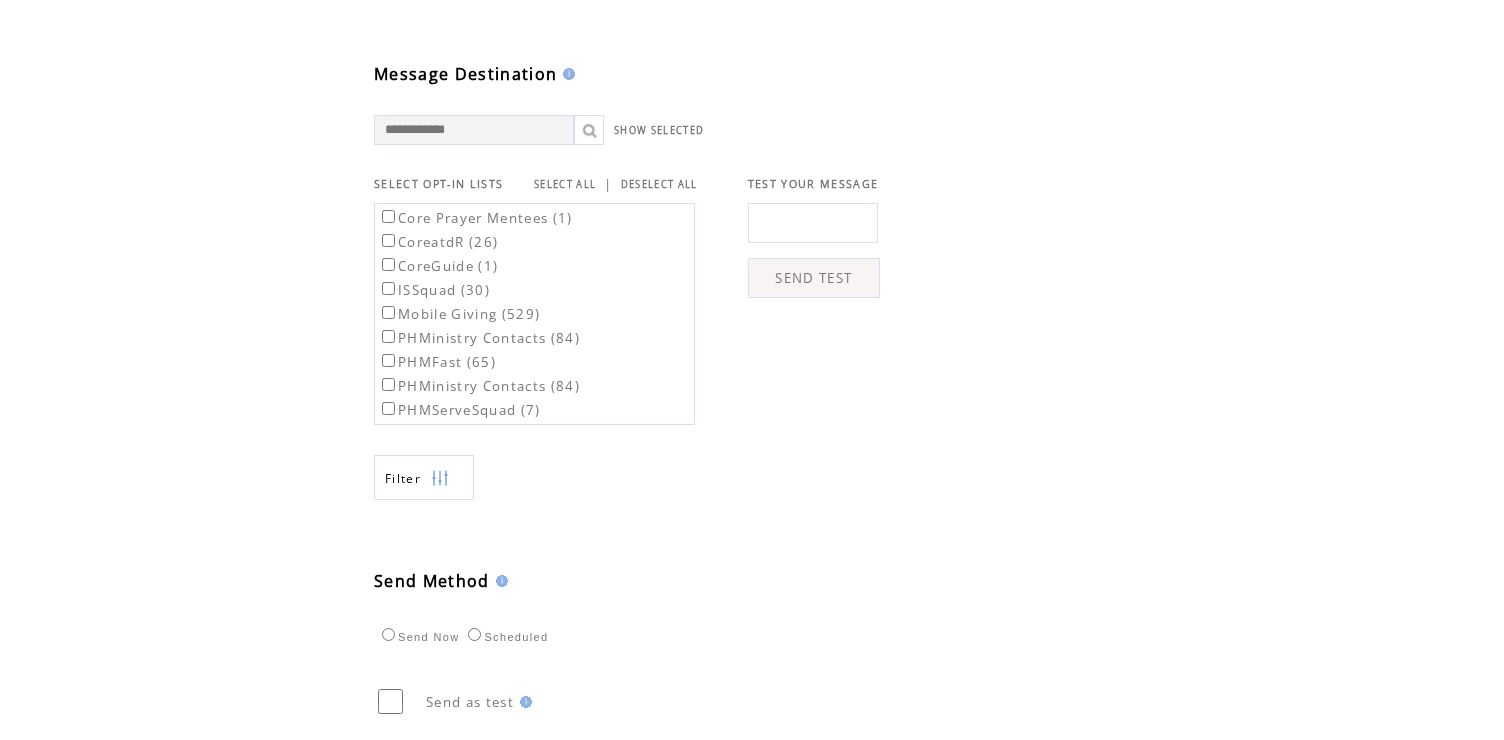 type on "**********" 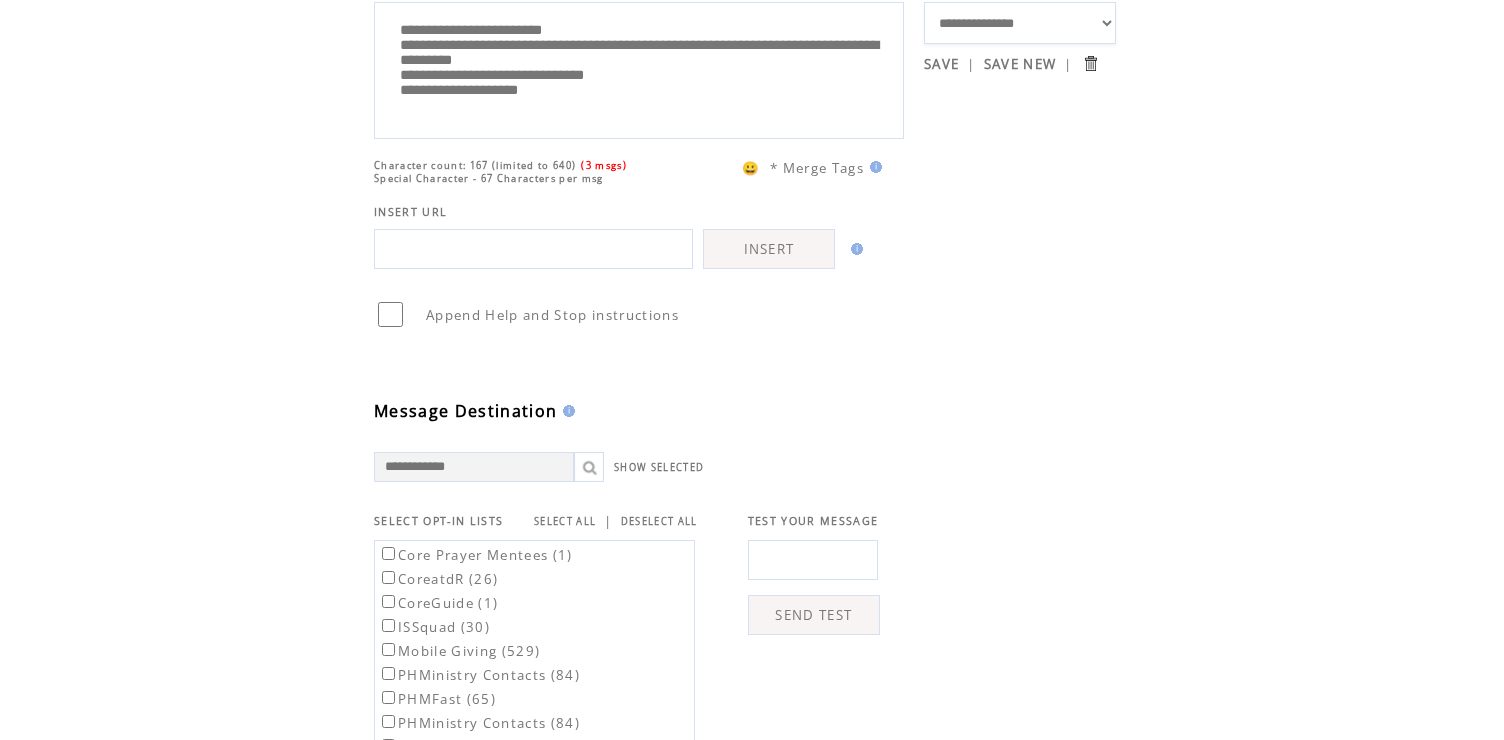 scroll, scrollTop: 0, scrollLeft: 0, axis: both 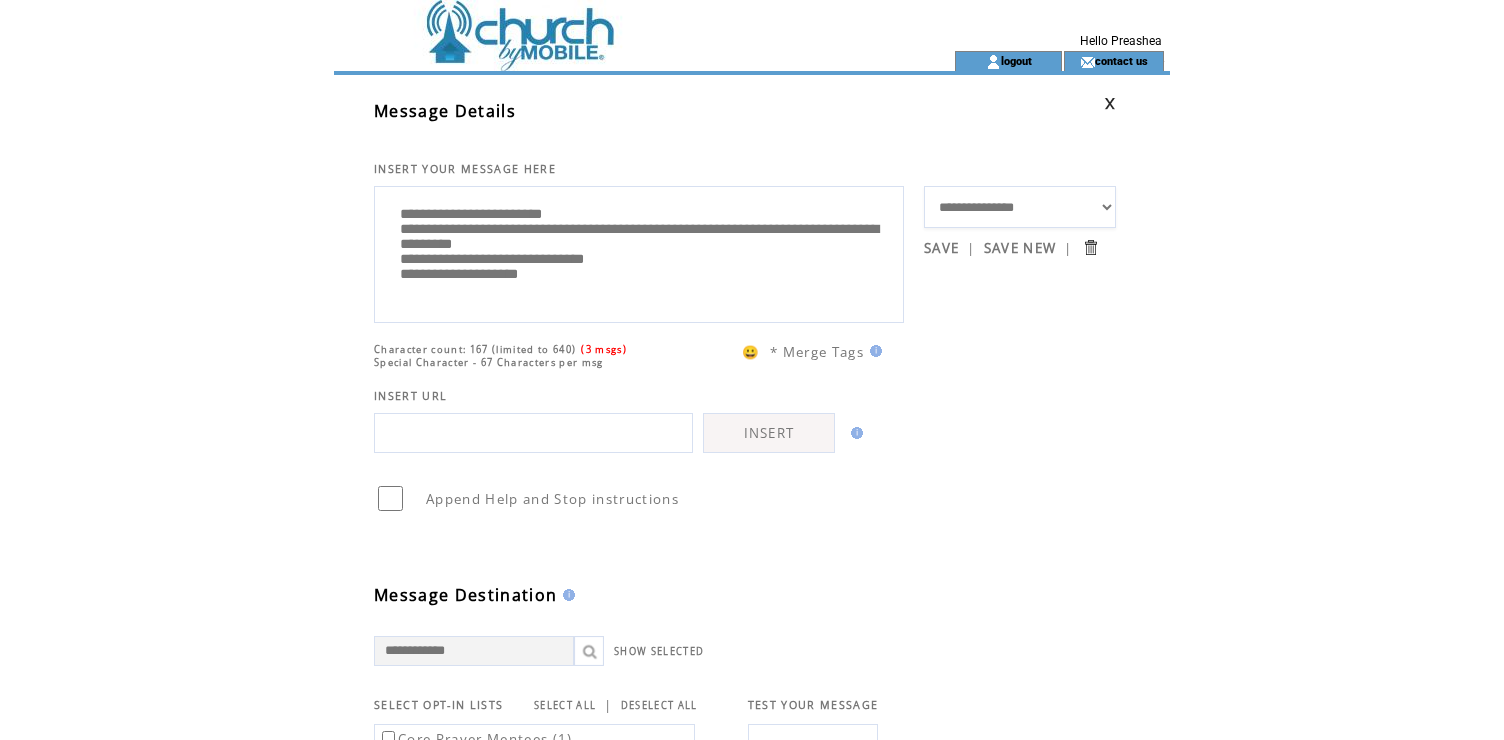 click on "**********" at bounding box center (639, 252) 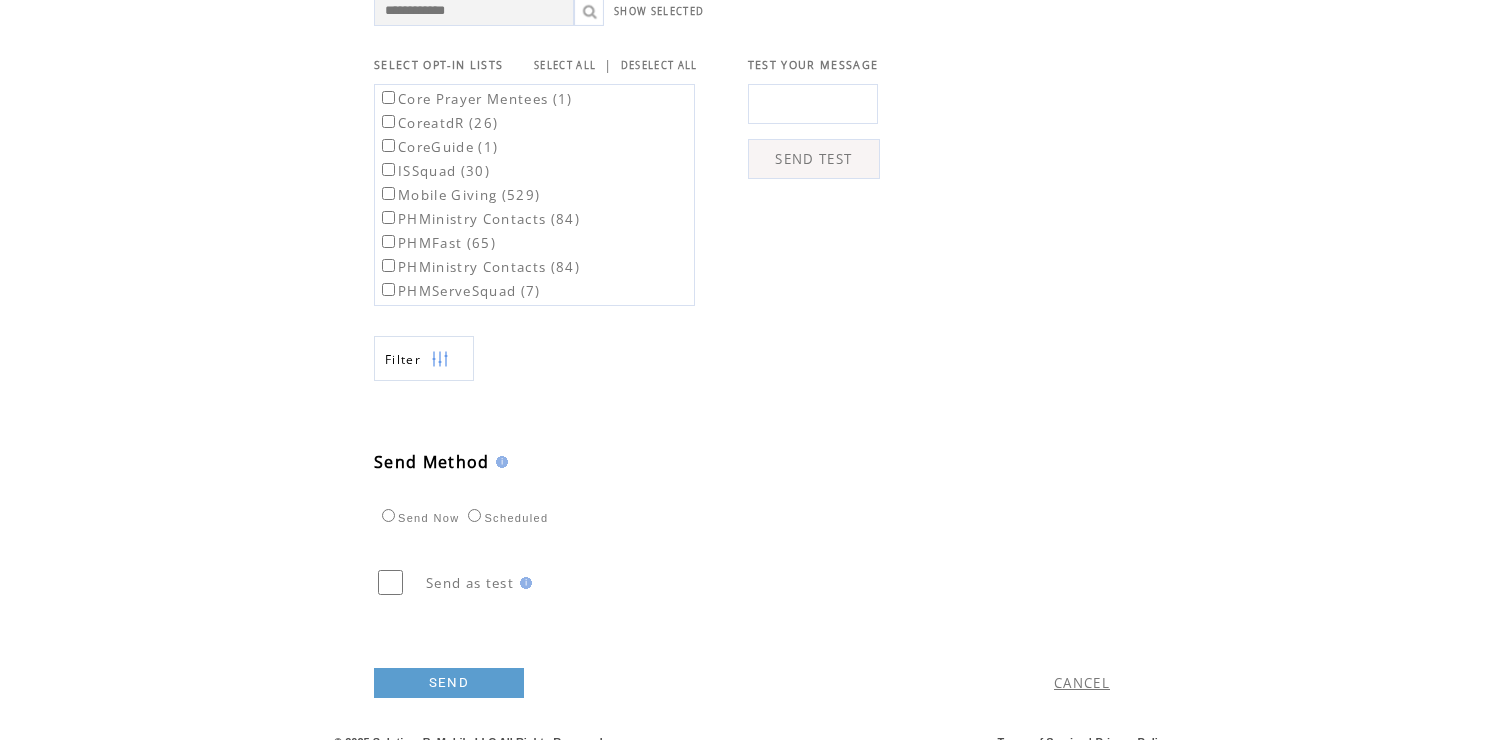 scroll, scrollTop: 688, scrollLeft: 0, axis: vertical 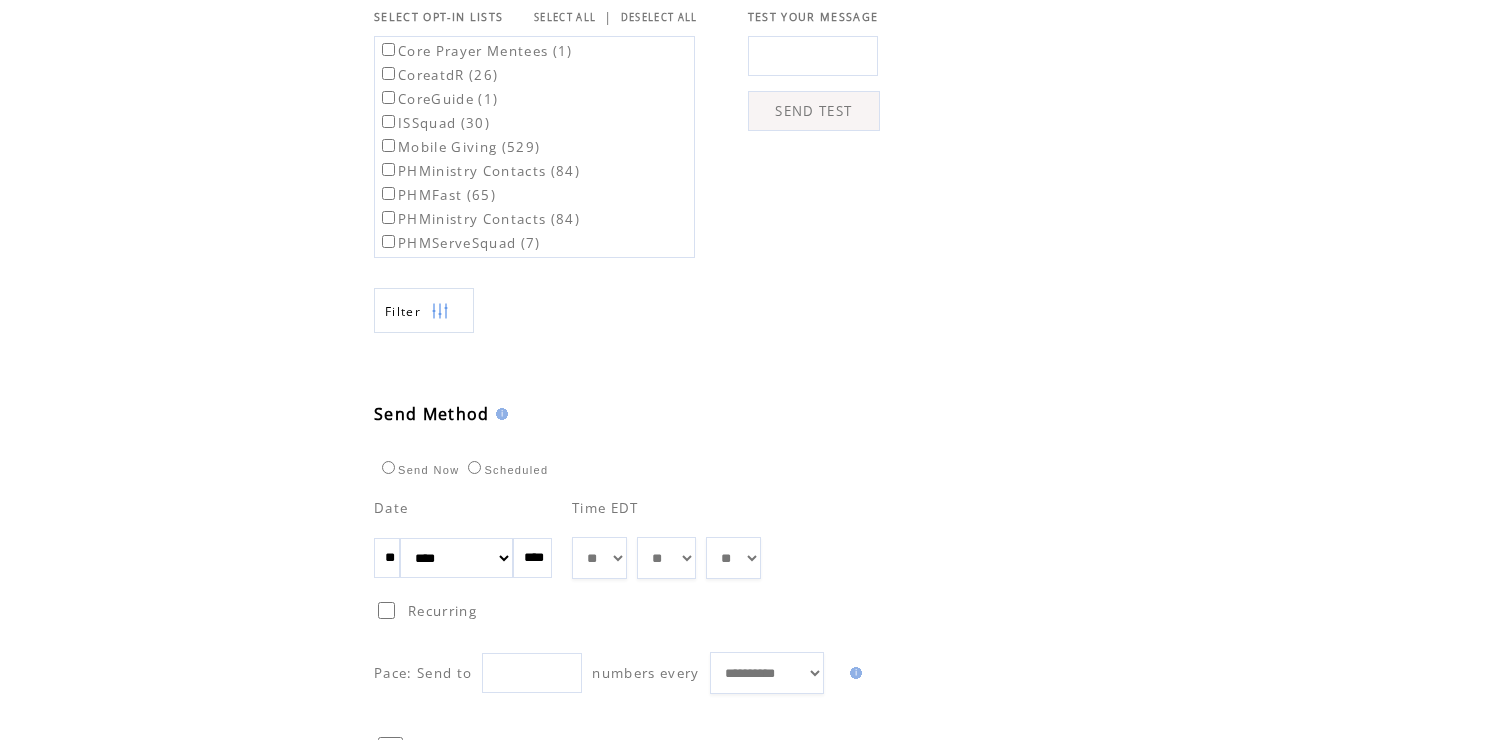 click on "** 	 ** 	 ** 	 ** 	 ** 	 ** 	 ** 	 ** 	 ** 	 ** 	 ** 	 ** 	 **" at bounding box center (599, 558) 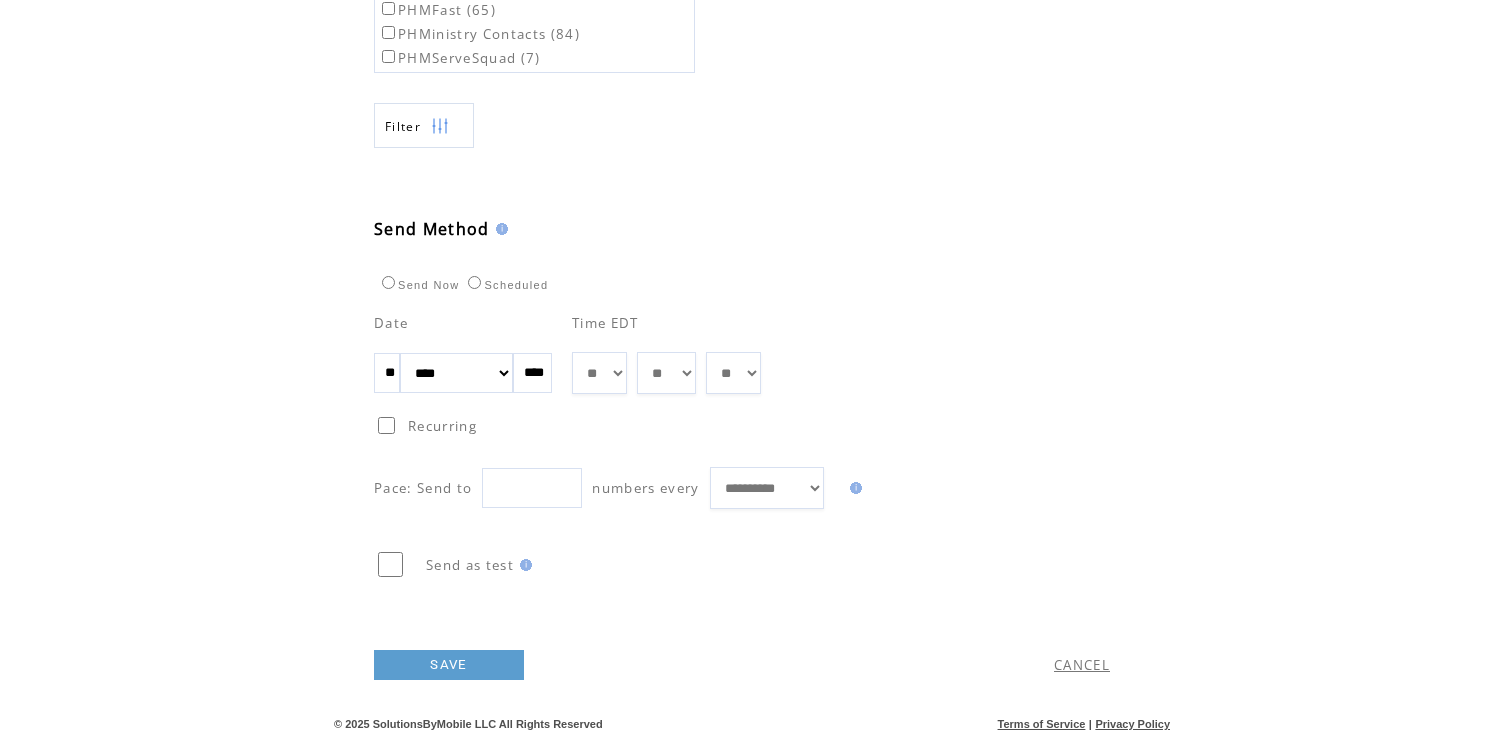 scroll, scrollTop: 903, scrollLeft: 0, axis: vertical 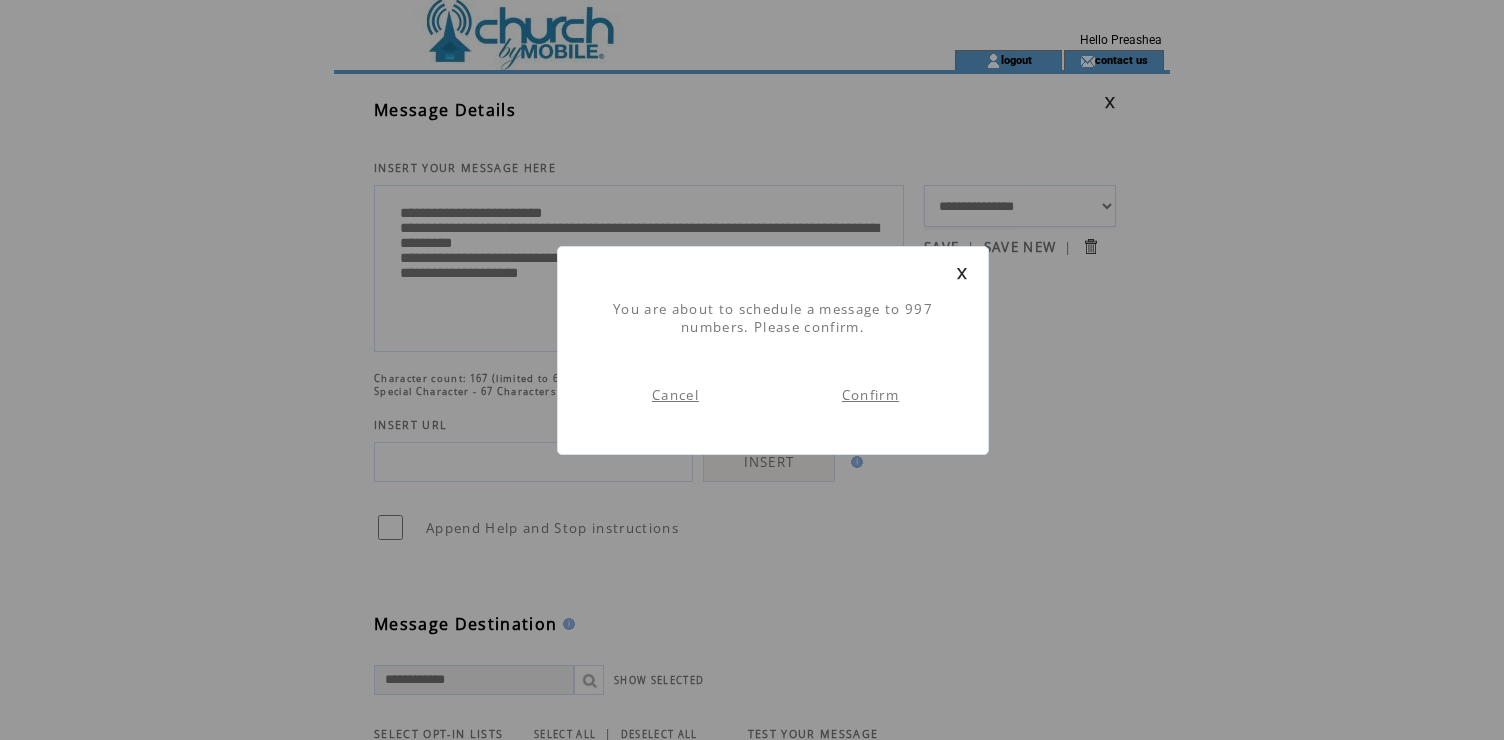 click on "Confirm" at bounding box center (870, 395) 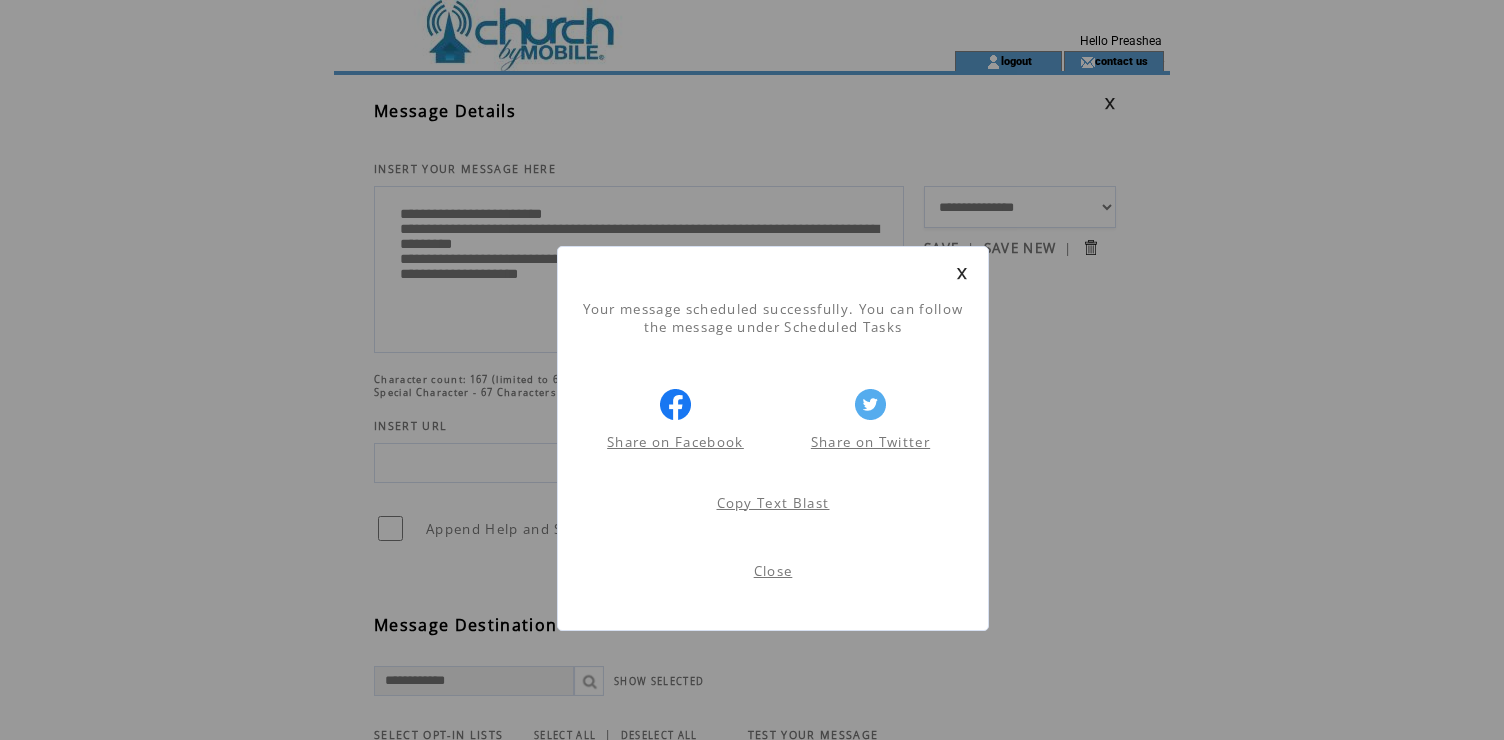 scroll, scrollTop: 1, scrollLeft: 0, axis: vertical 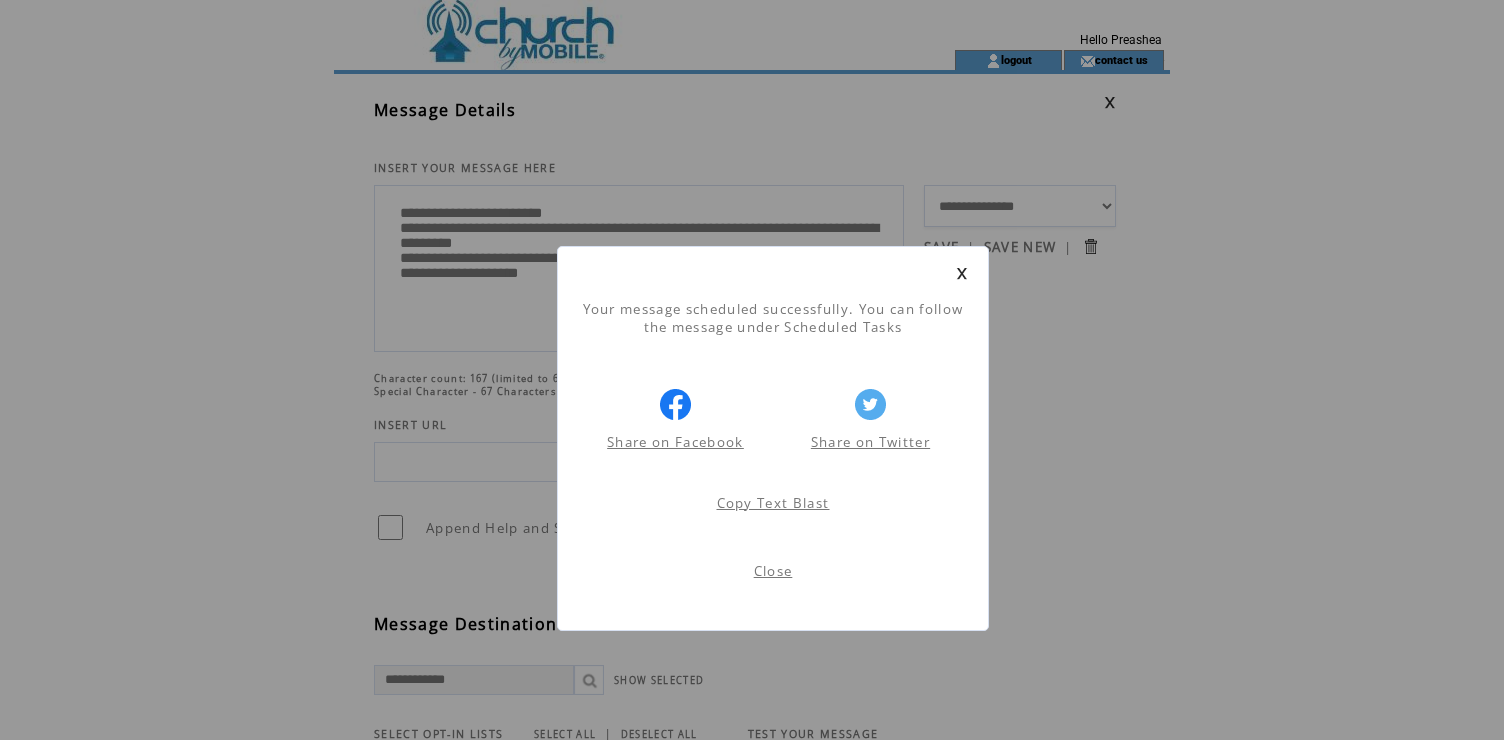 click on "Close" at bounding box center [773, 571] 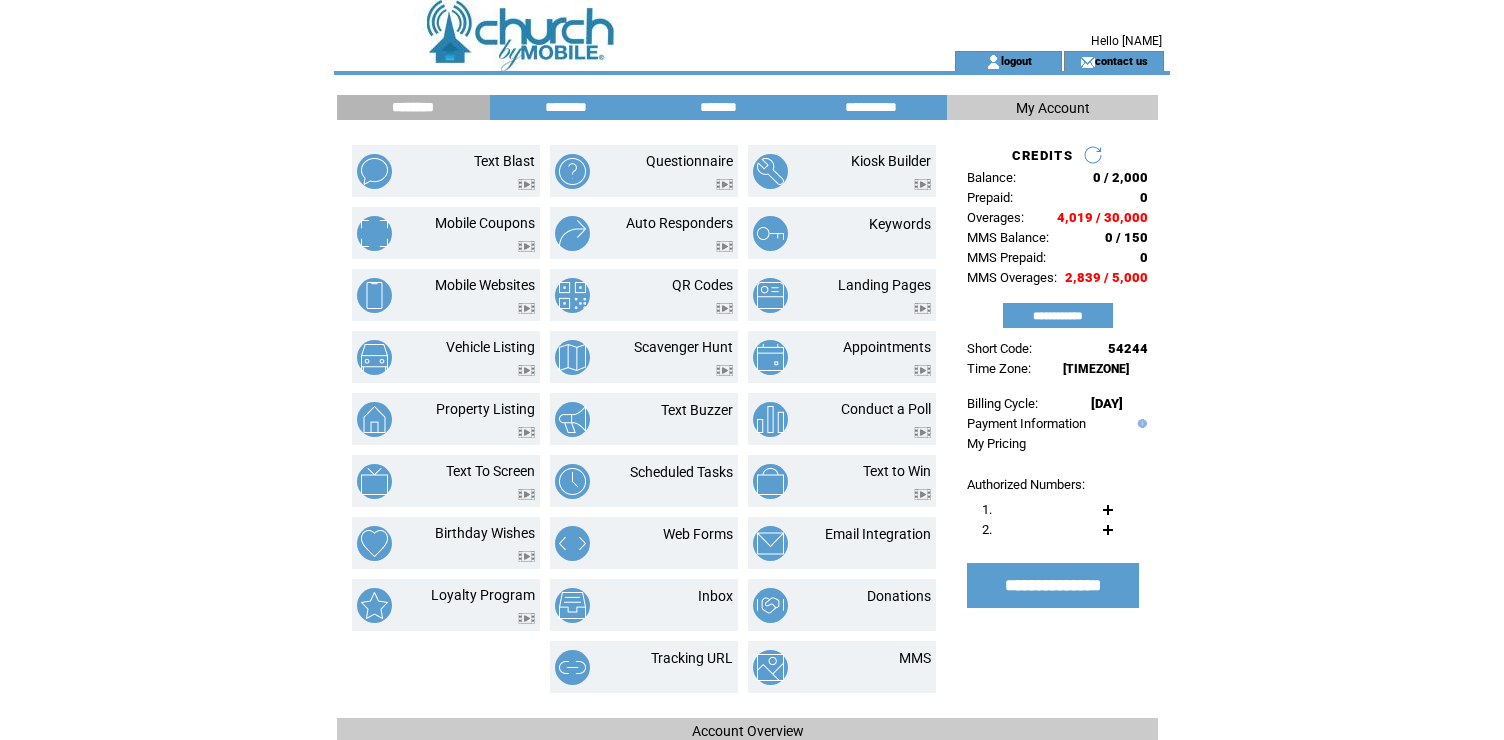 scroll, scrollTop: 0, scrollLeft: 0, axis: both 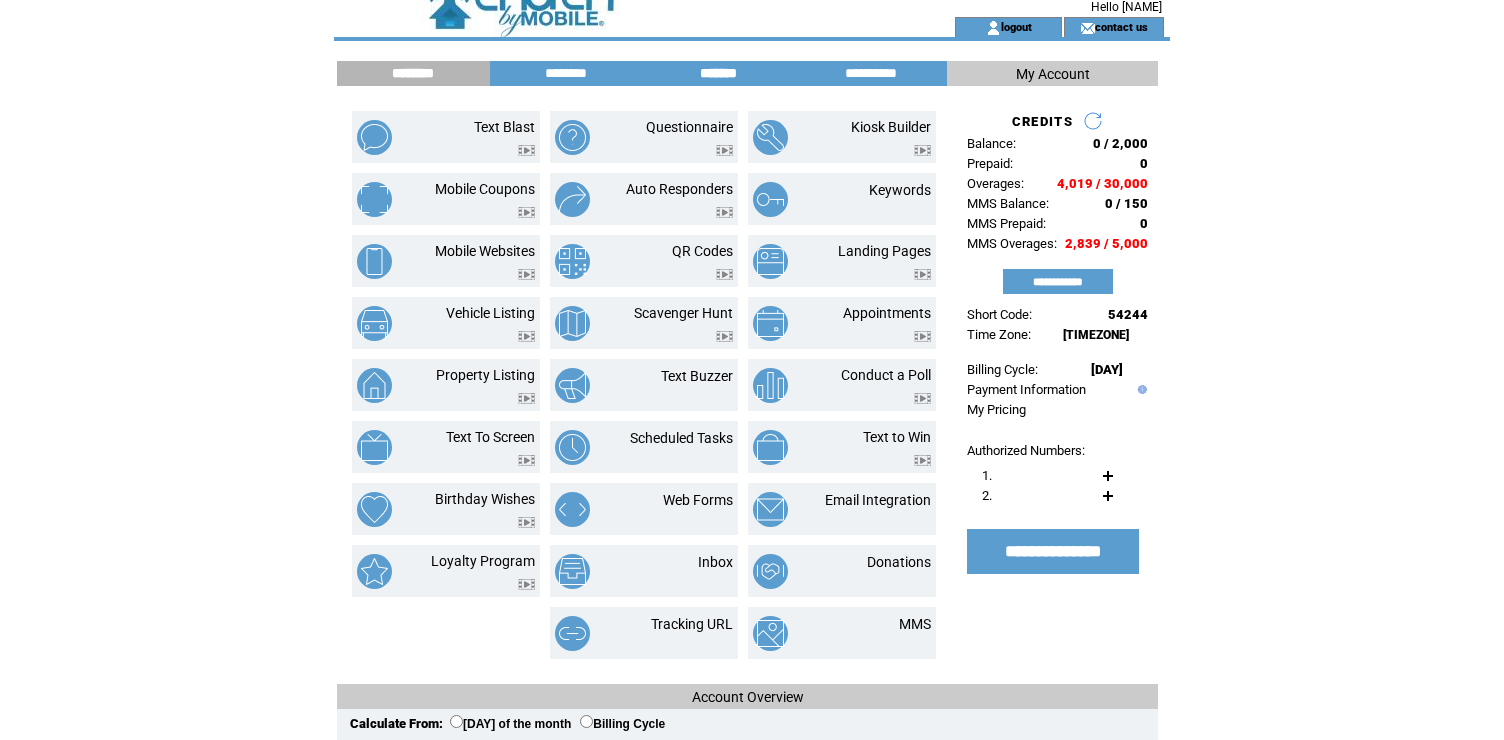 click on "*******" at bounding box center (718, 73) 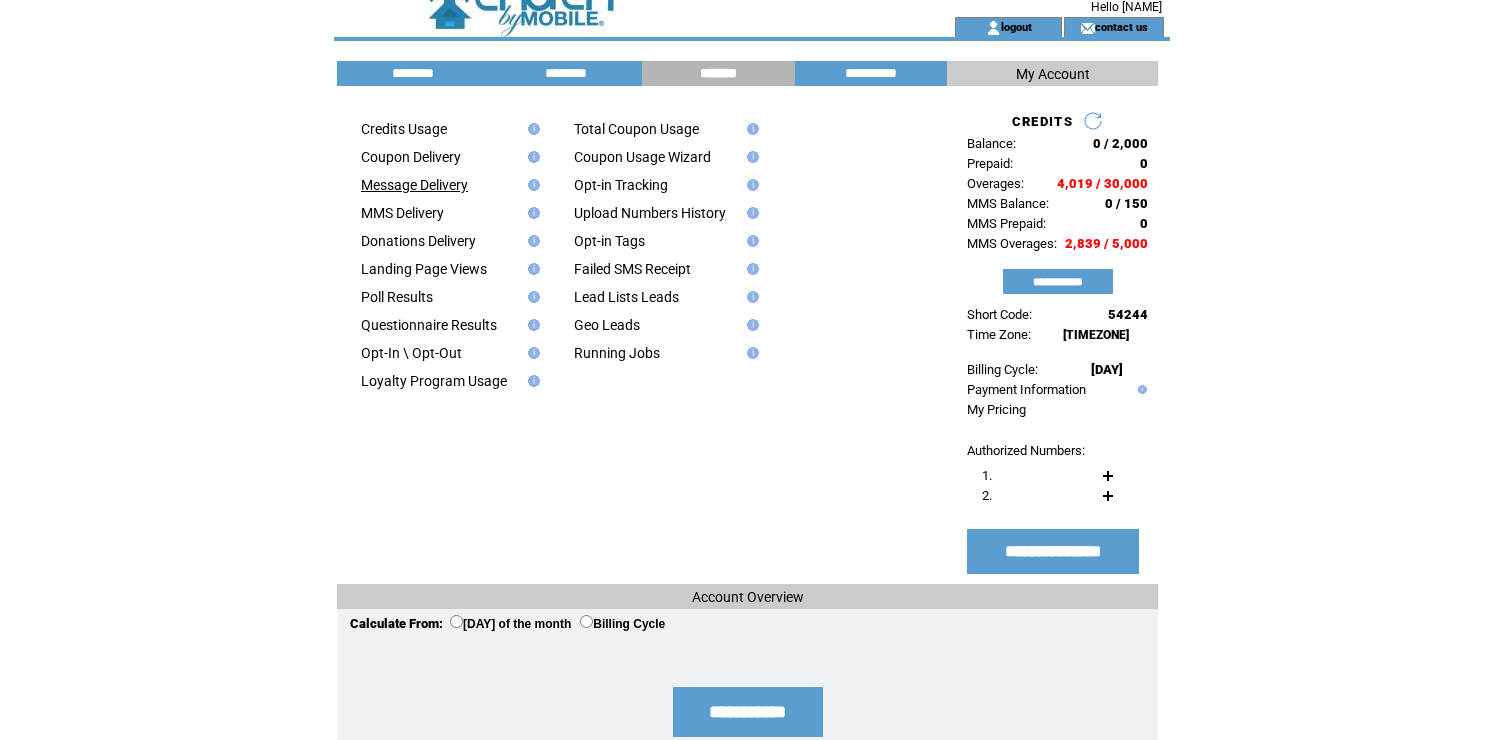 click on "Message Delivery" at bounding box center (414, 185) 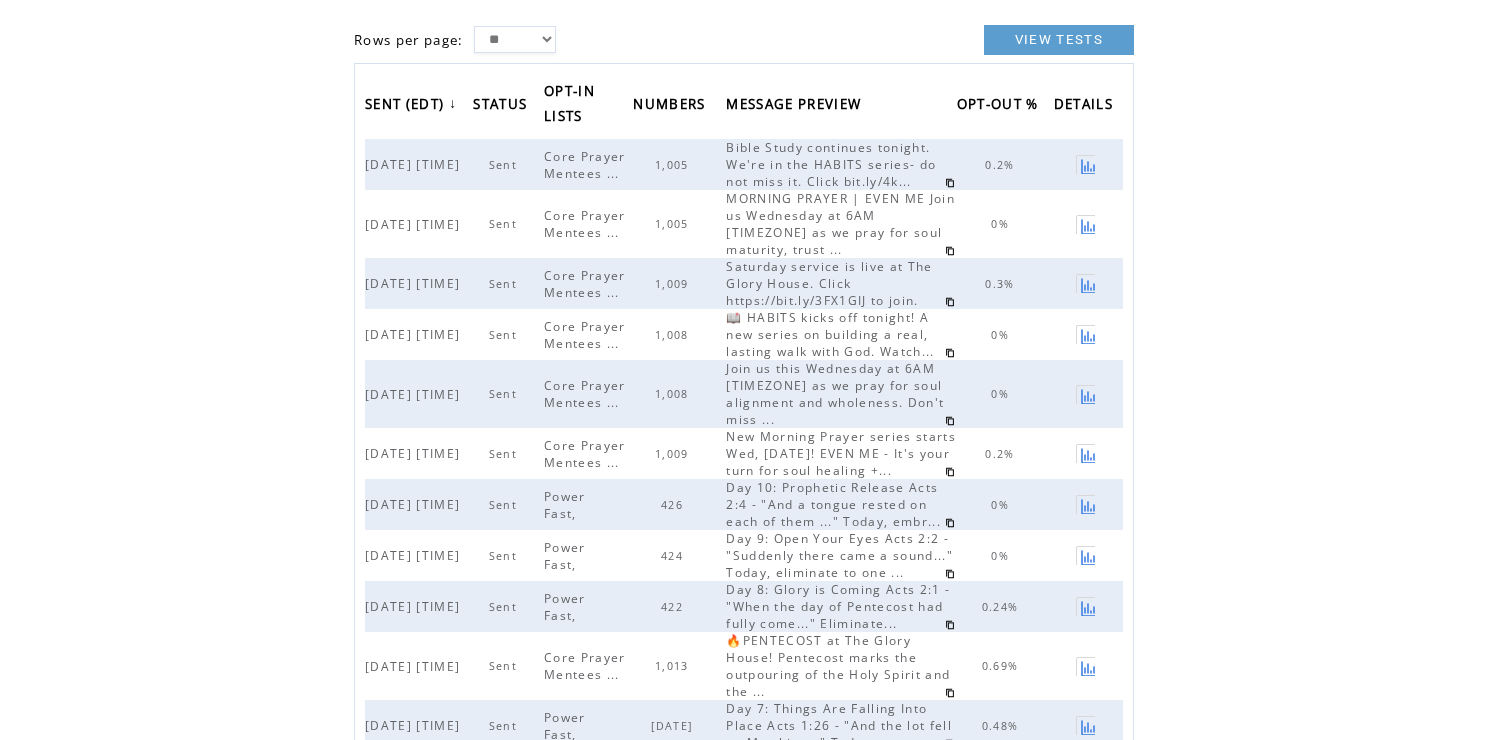 scroll, scrollTop: 209, scrollLeft: 0, axis: vertical 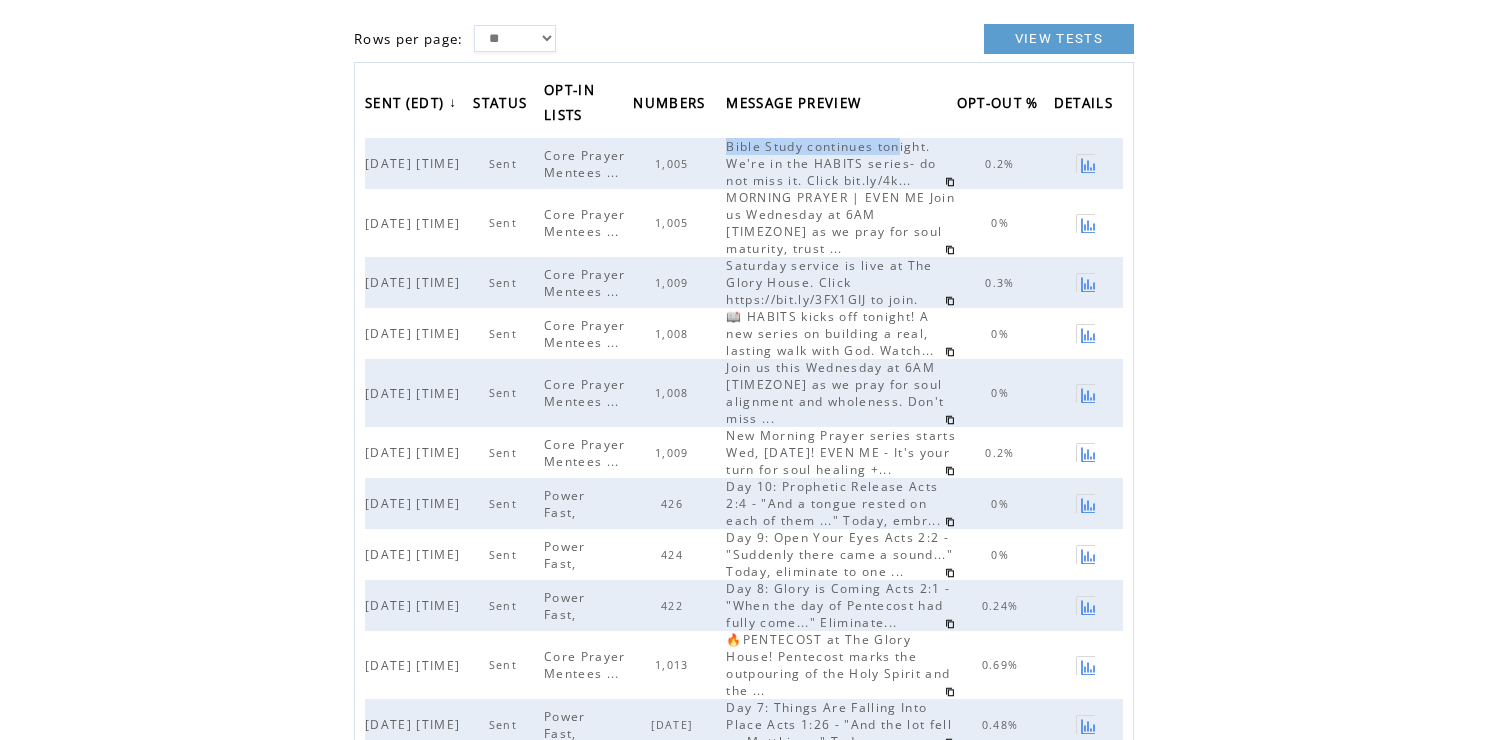 drag, startPoint x: 734, startPoint y: 146, endPoint x: 909, endPoint y: 139, distance: 175.13994 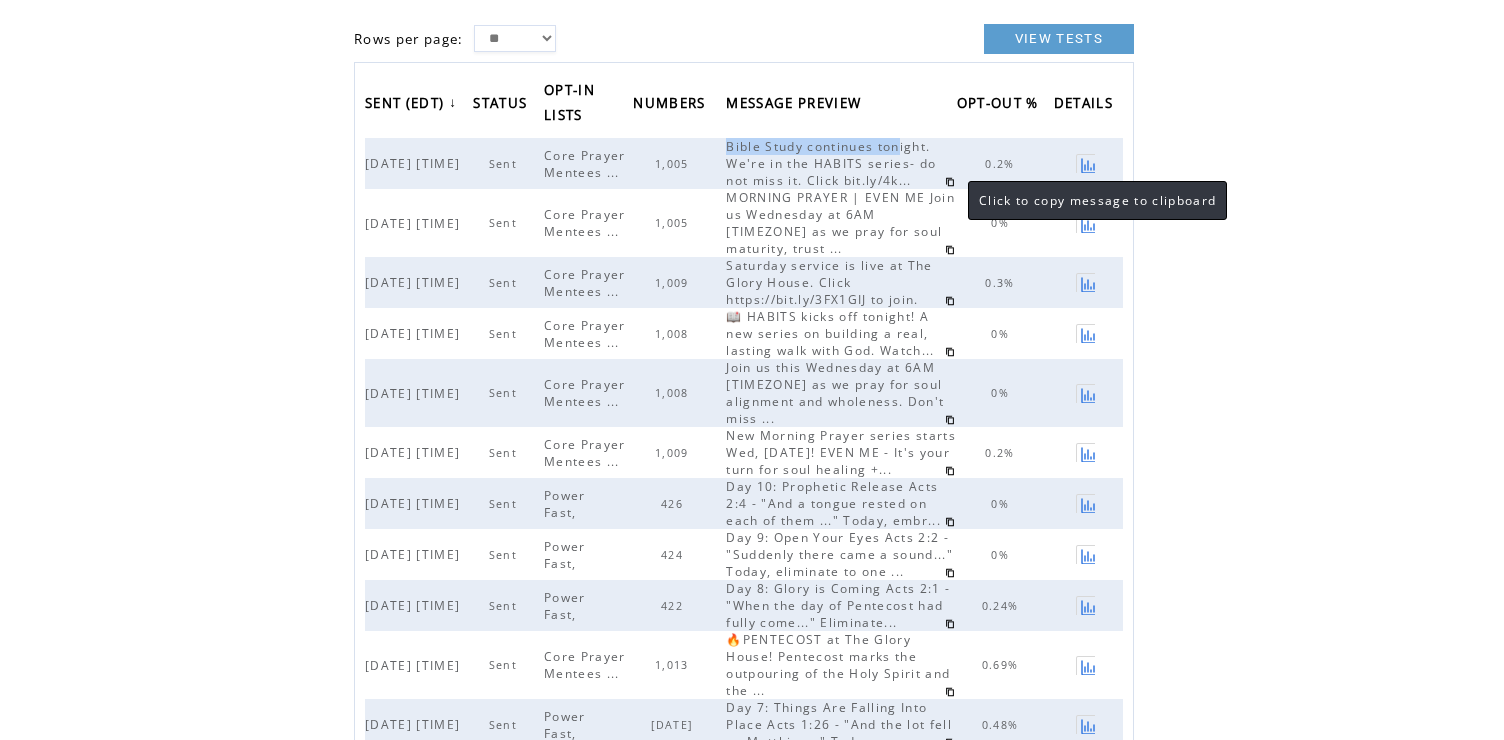 click at bounding box center (950, 182) 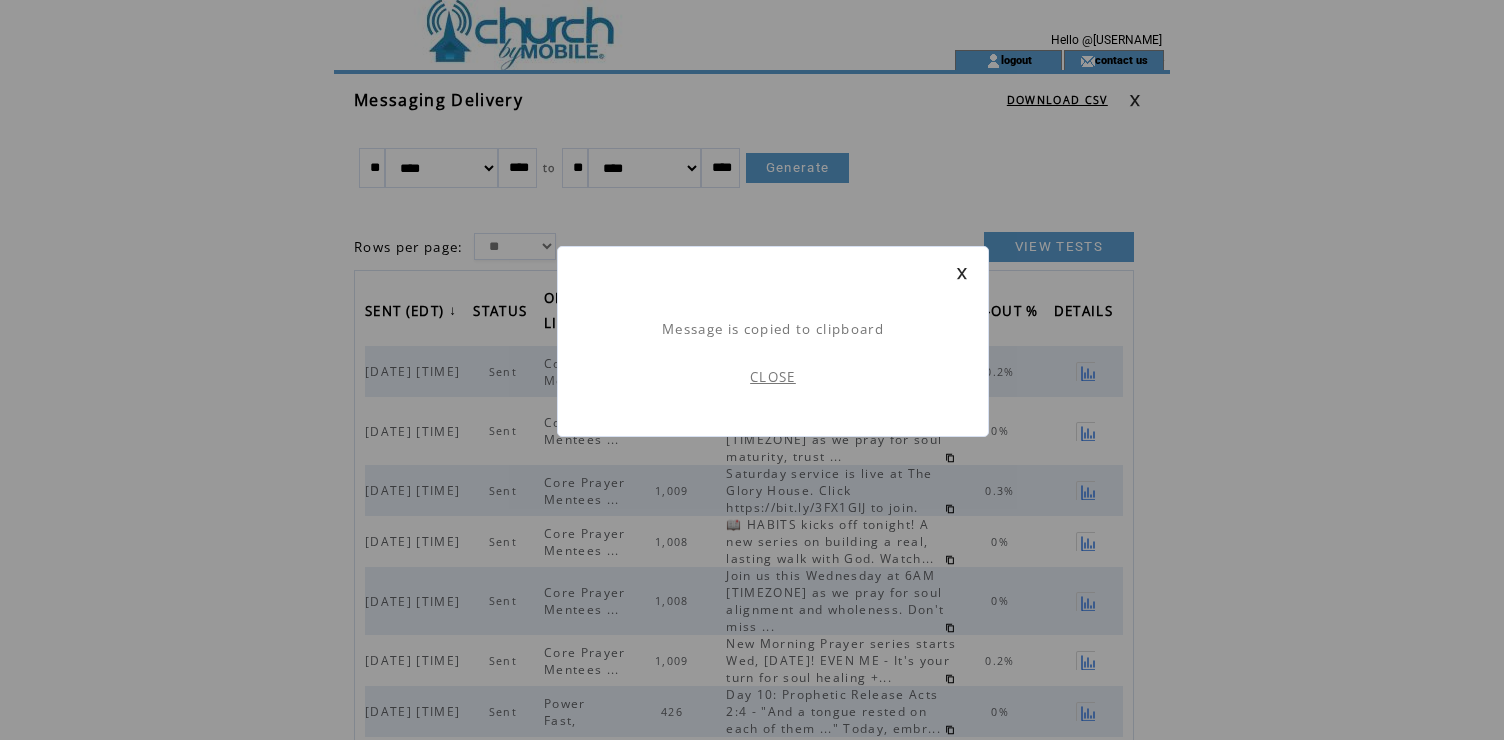click on "CLOSE" at bounding box center (773, 377) 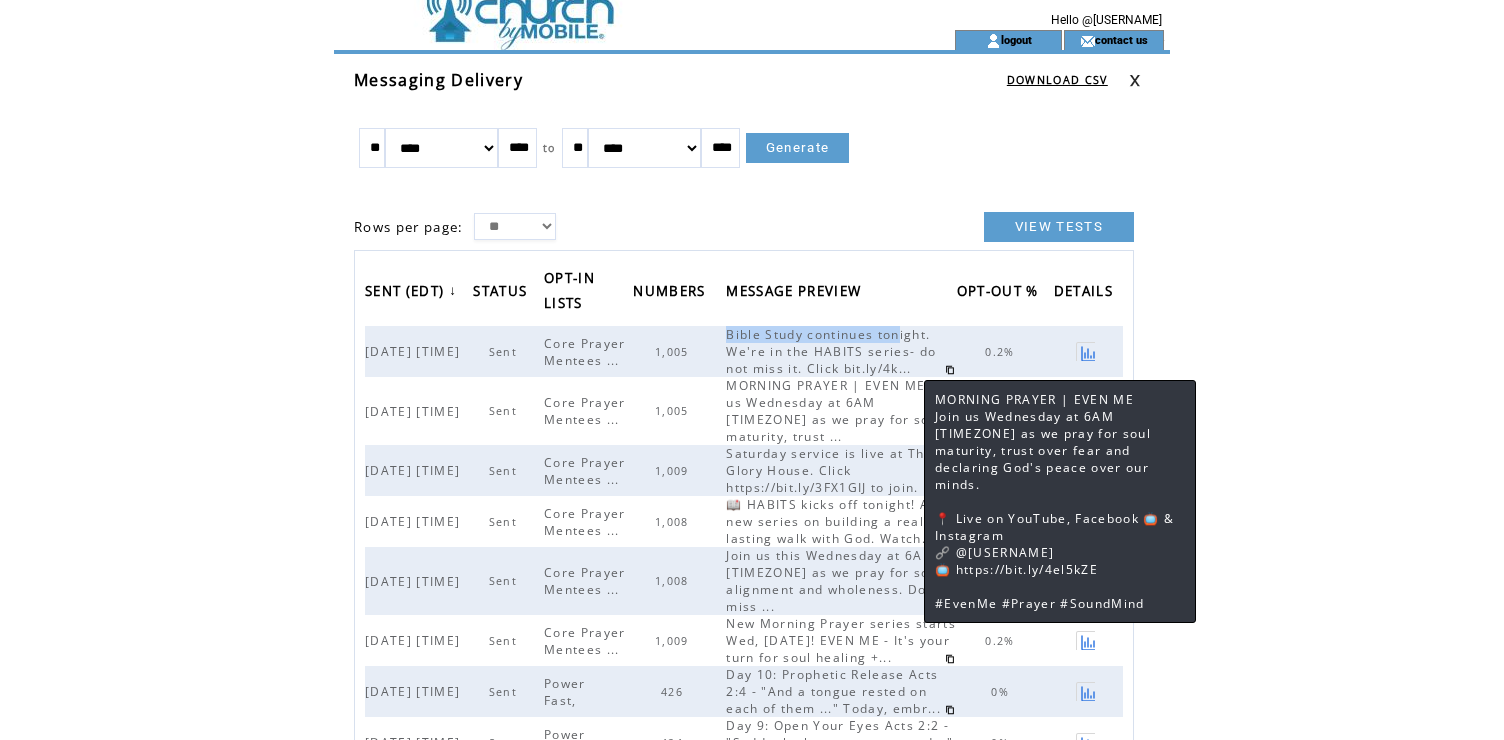 scroll, scrollTop: 0, scrollLeft: 0, axis: both 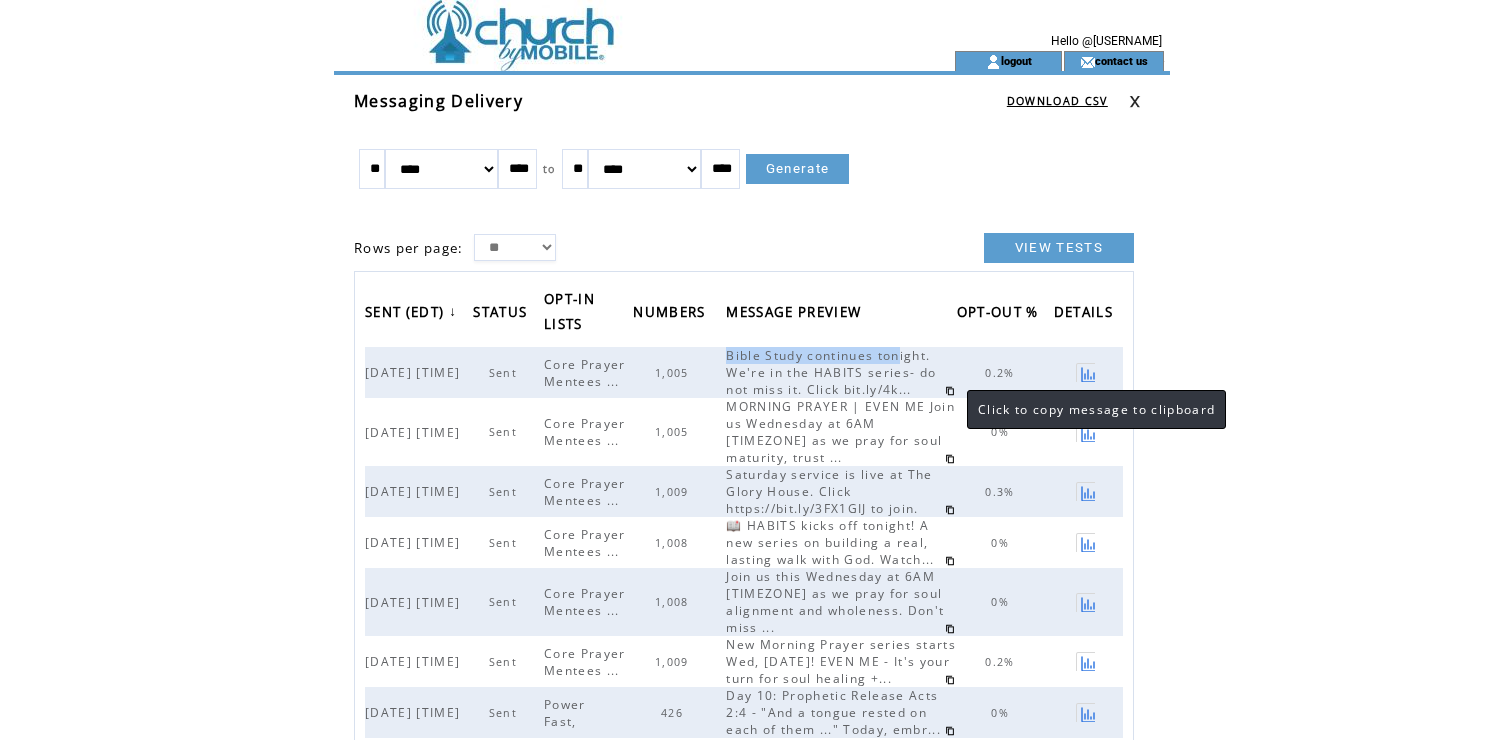 click at bounding box center (950, 391) 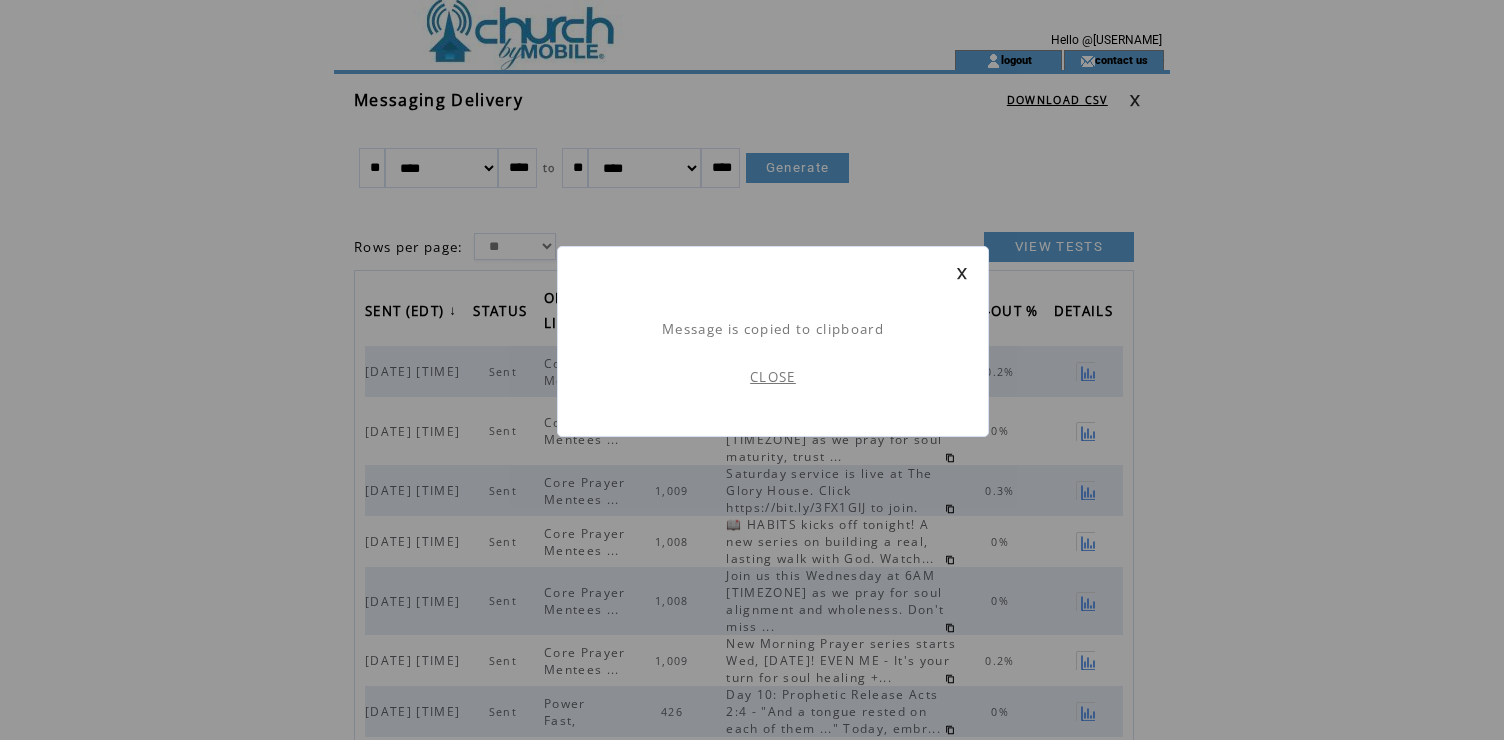 click on "CLOSE" at bounding box center (773, 377) 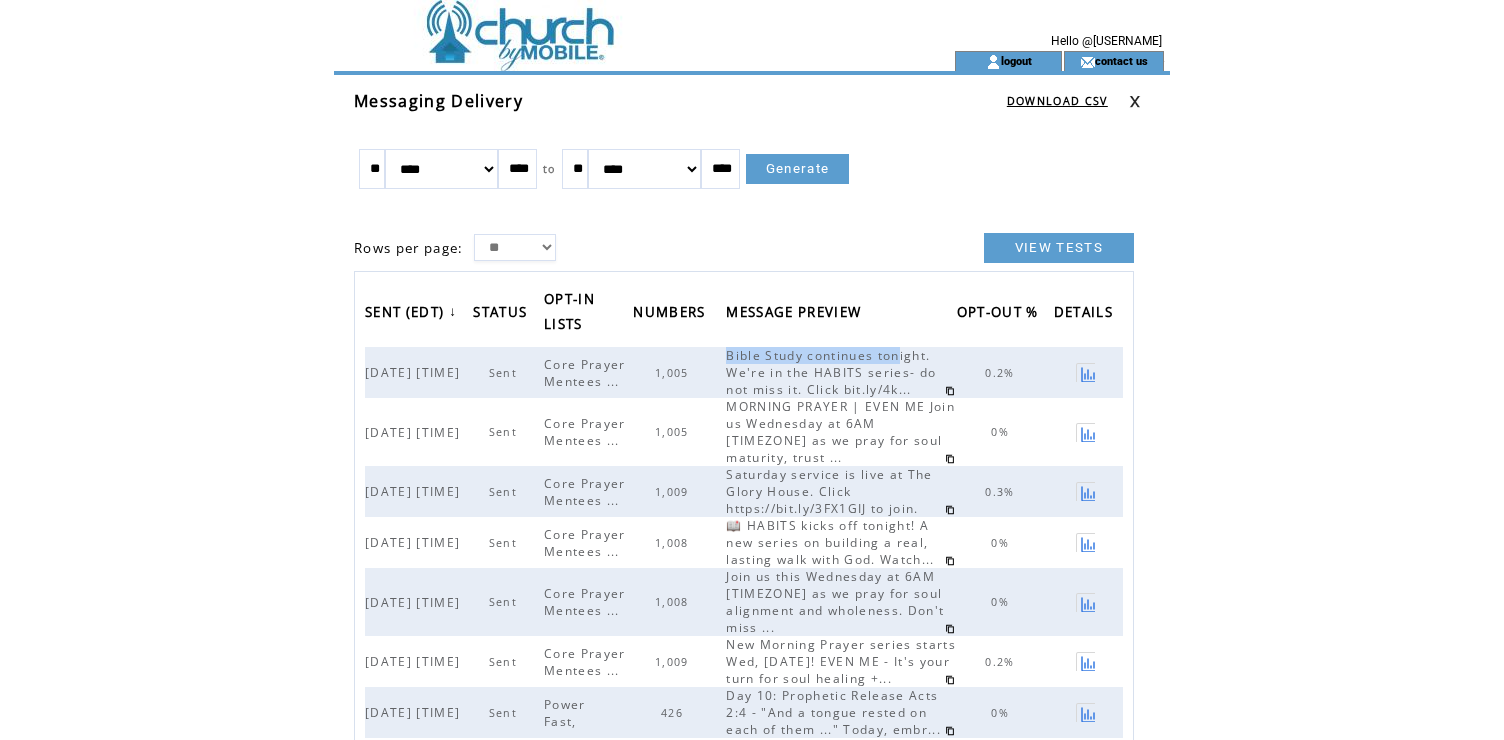 click at bounding box center [1085, 372] 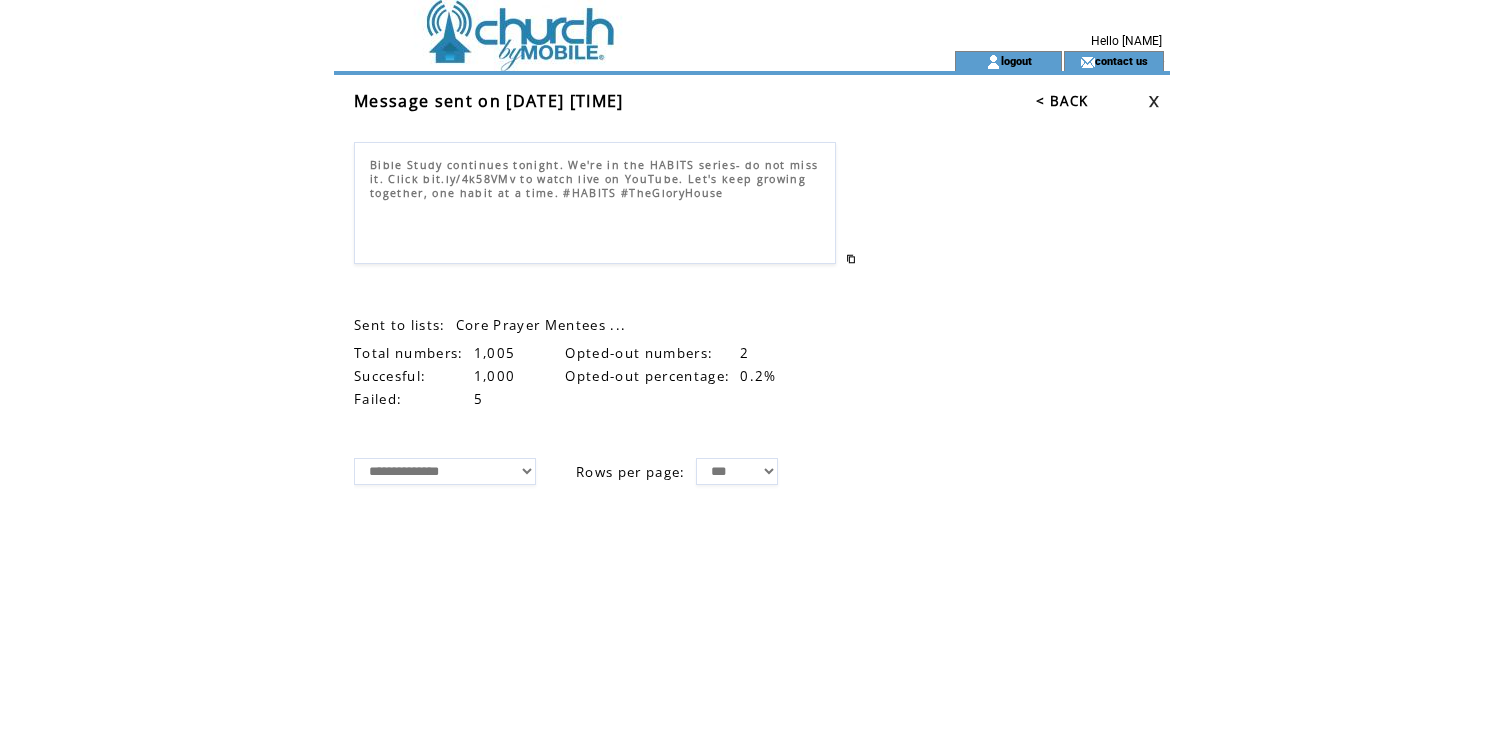 scroll, scrollTop: 0, scrollLeft: 0, axis: both 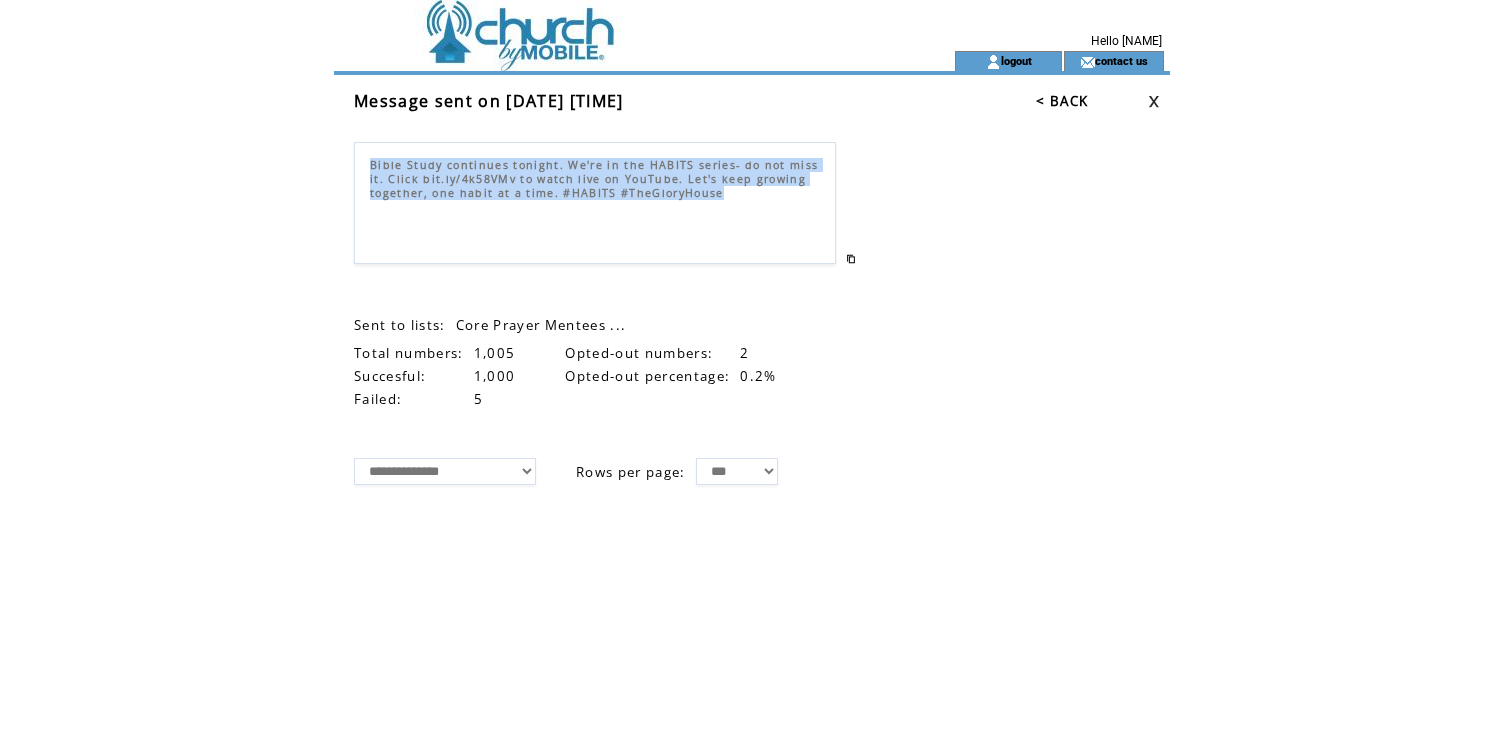 drag, startPoint x: 736, startPoint y: 196, endPoint x: 368, endPoint y: 164, distance: 369.38867 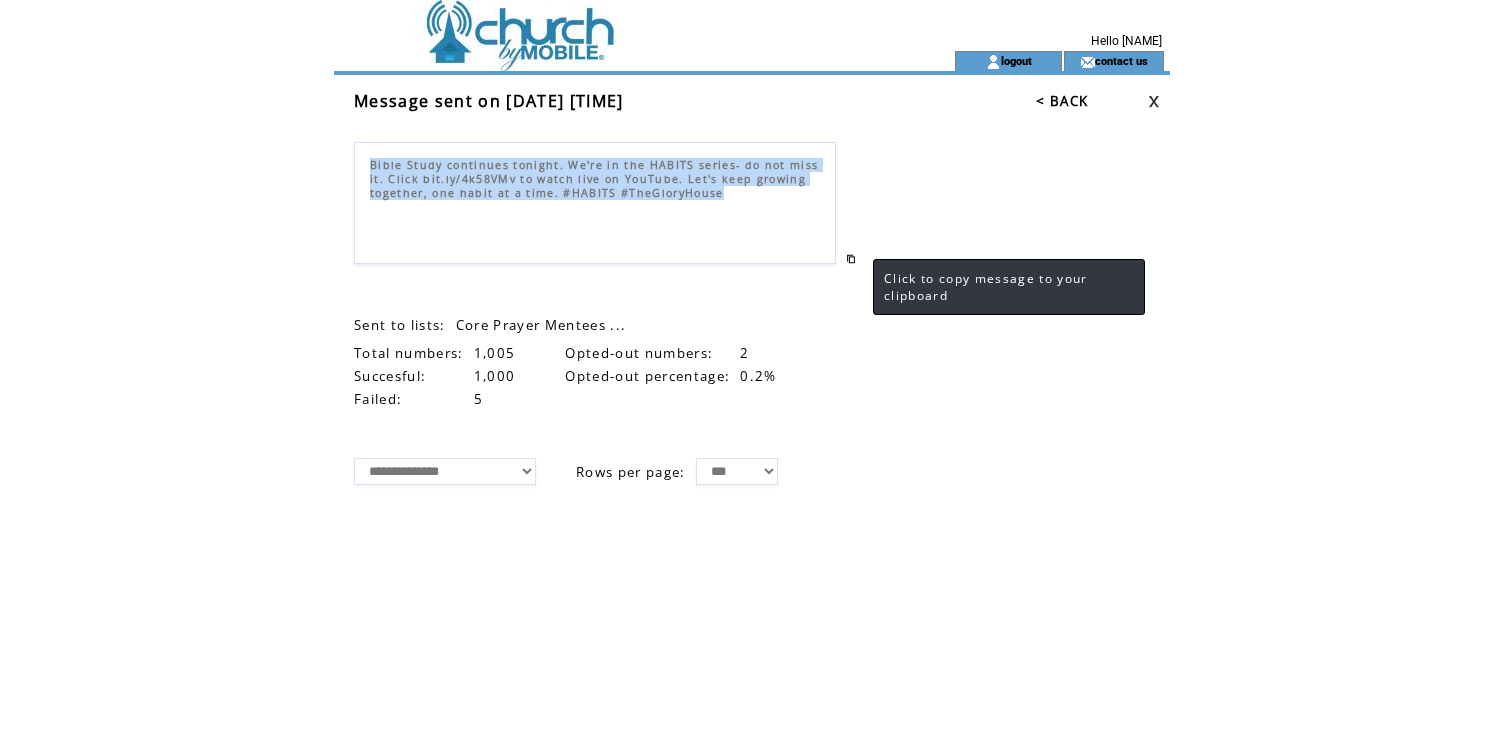 click at bounding box center [851, 259] 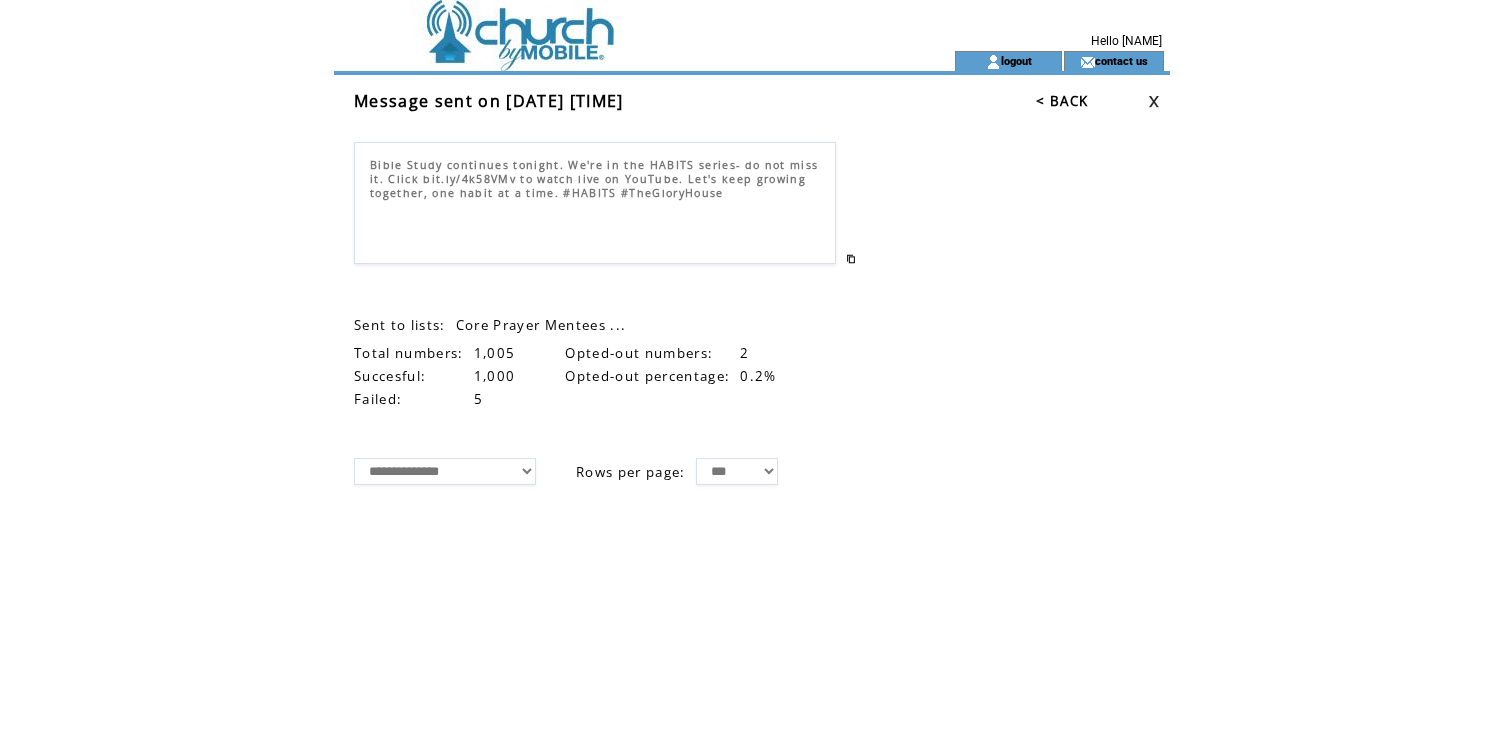 click at bounding box center (851, 203) 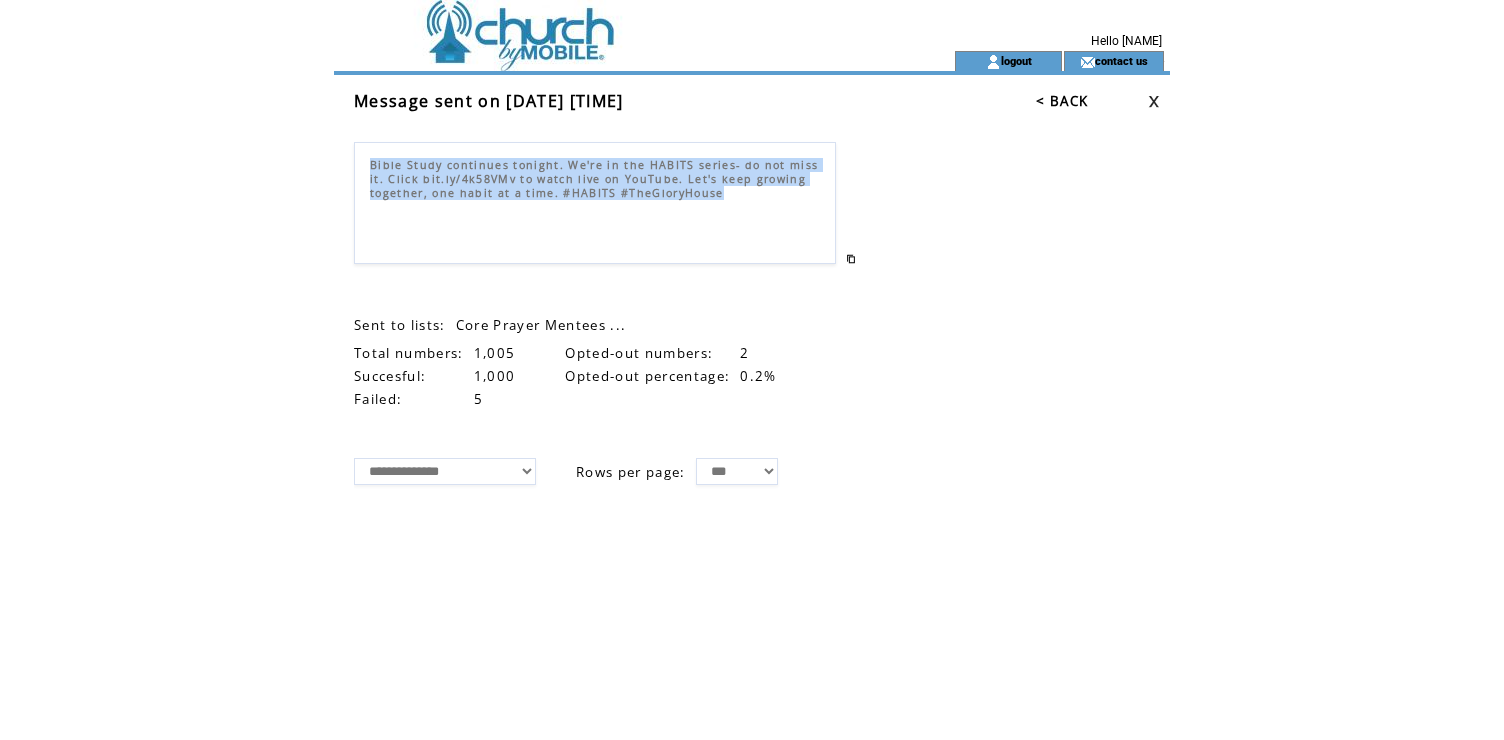 drag, startPoint x: 745, startPoint y: 197, endPoint x: 368, endPoint y: 160, distance: 378.8113 